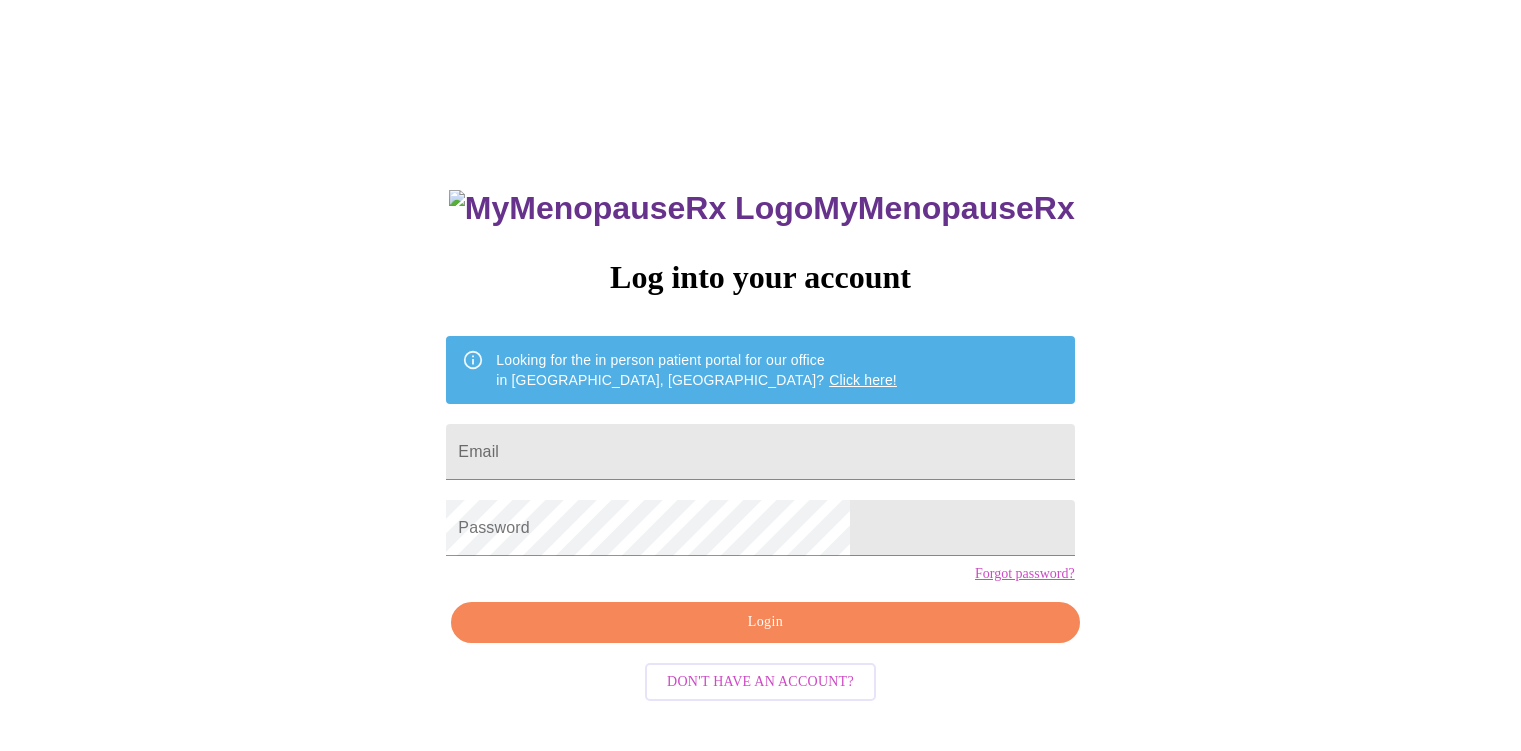 scroll, scrollTop: 0, scrollLeft: 0, axis: both 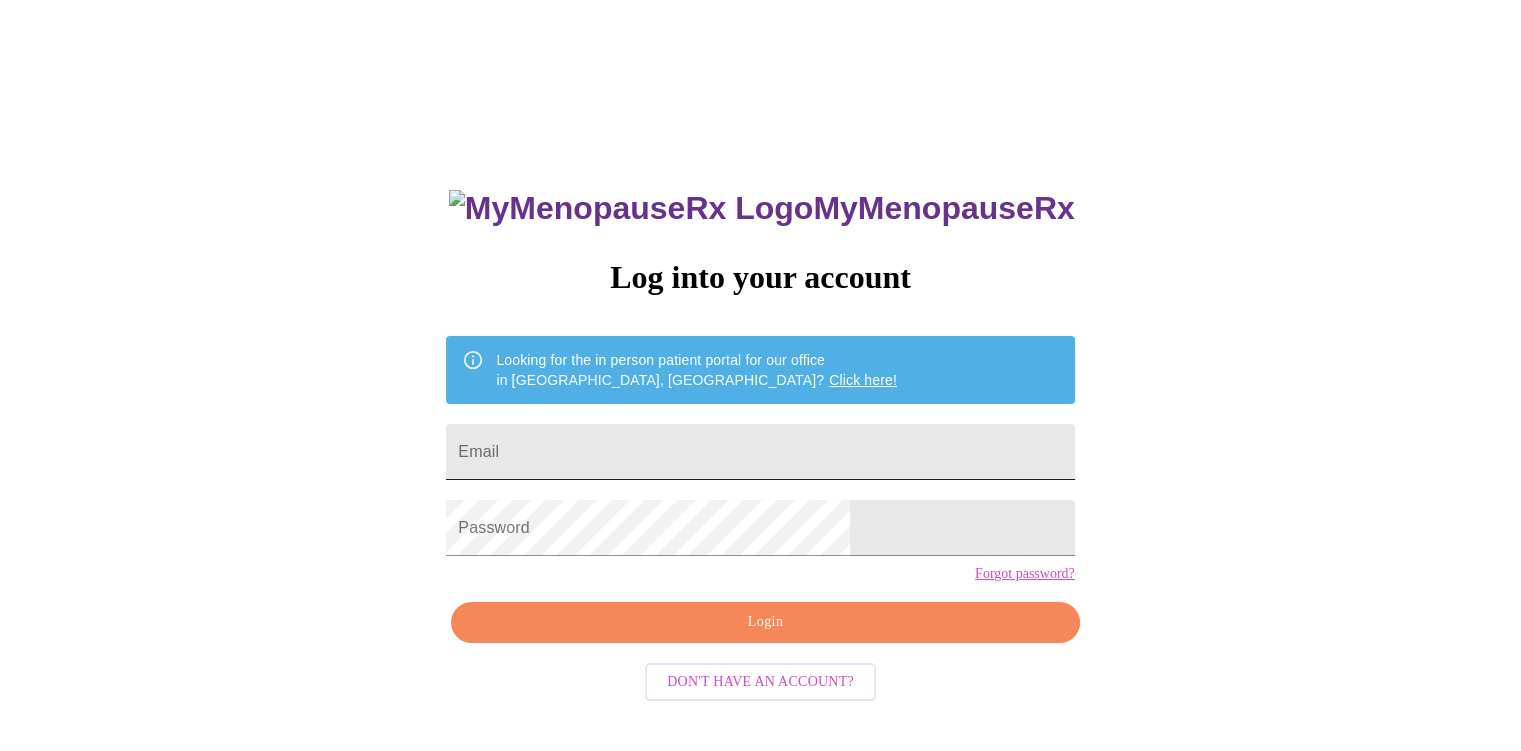 click on "Email" at bounding box center (760, 452) 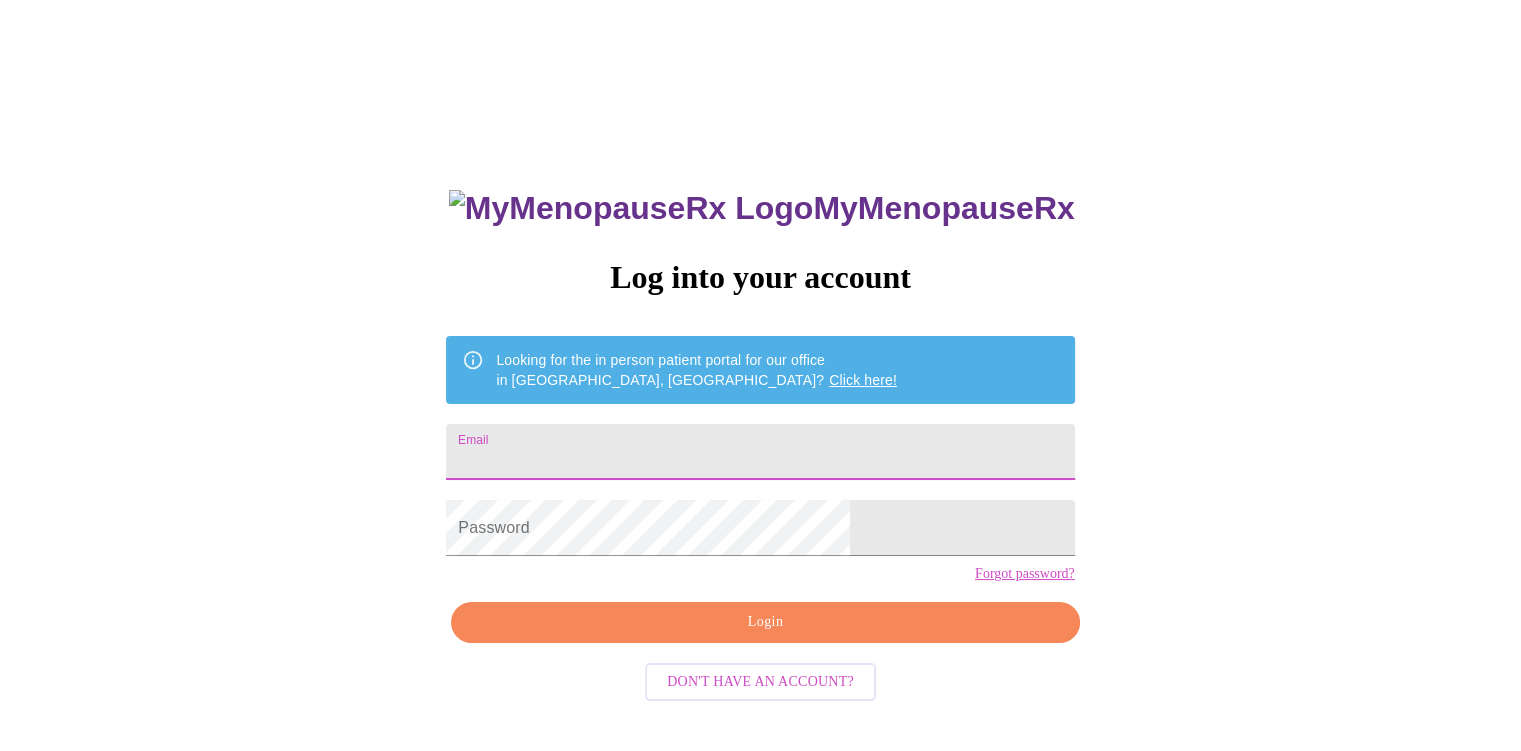 type on "[EMAIL_ADDRESS][DOMAIN_NAME]" 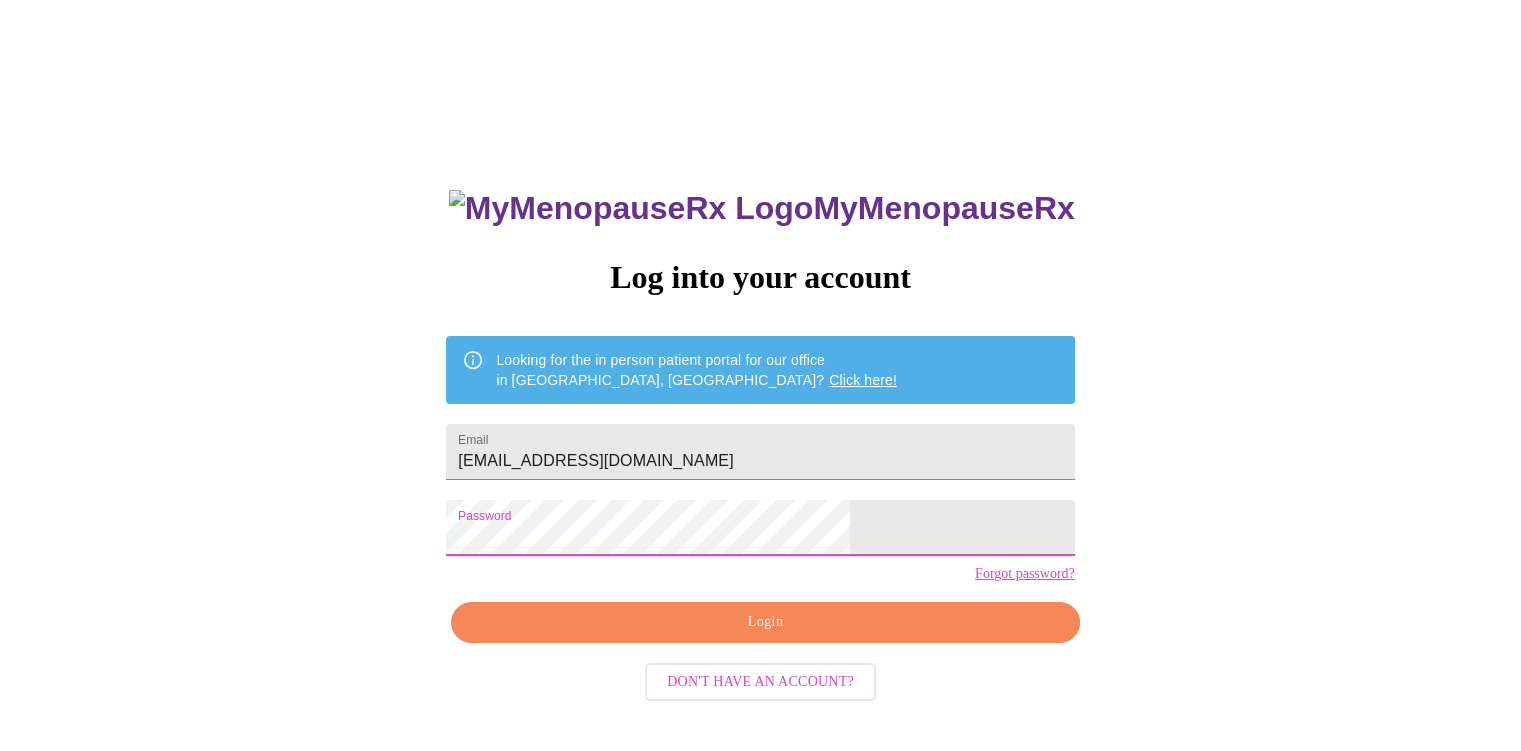 click on "Login" at bounding box center (765, 622) 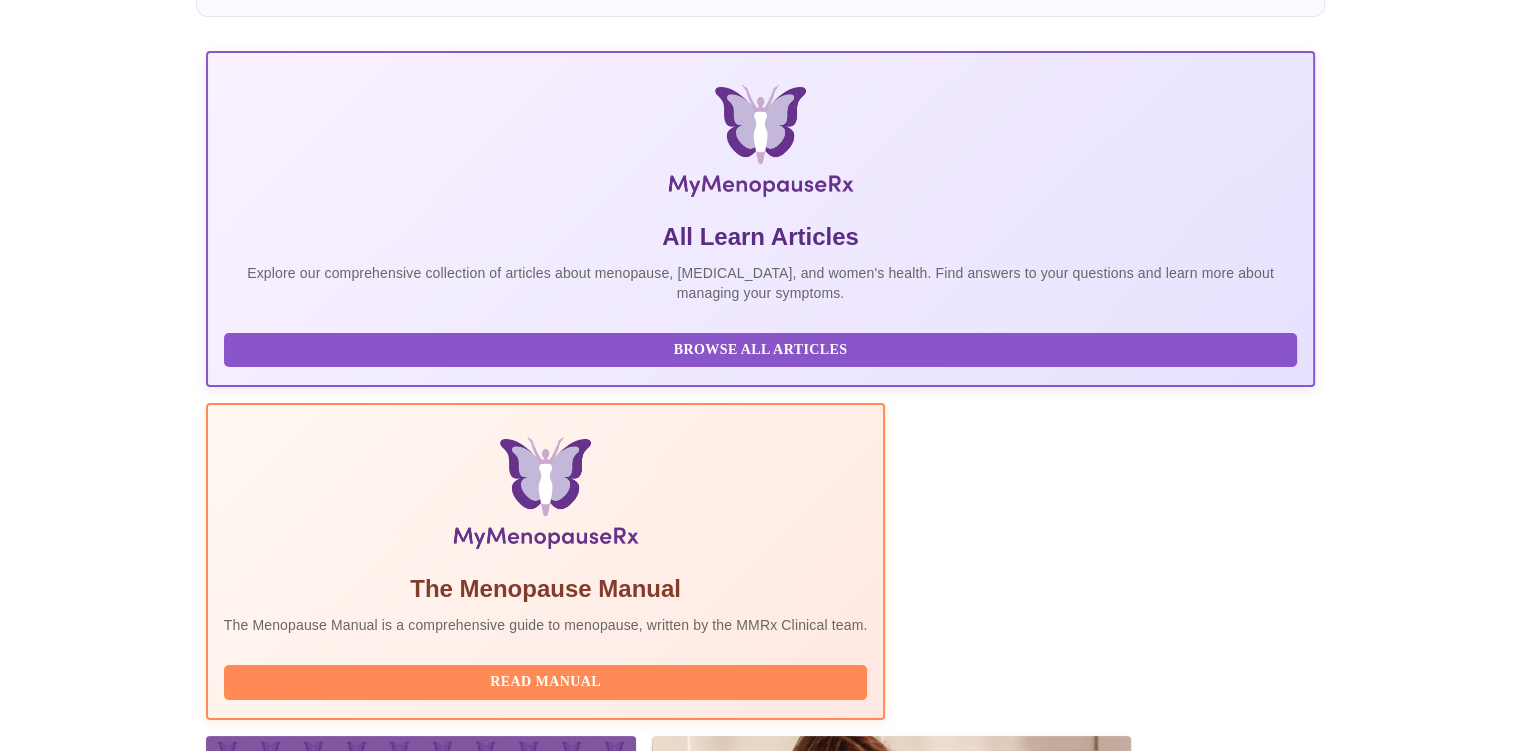 scroll, scrollTop: 0, scrollLeft: 0, axis: both 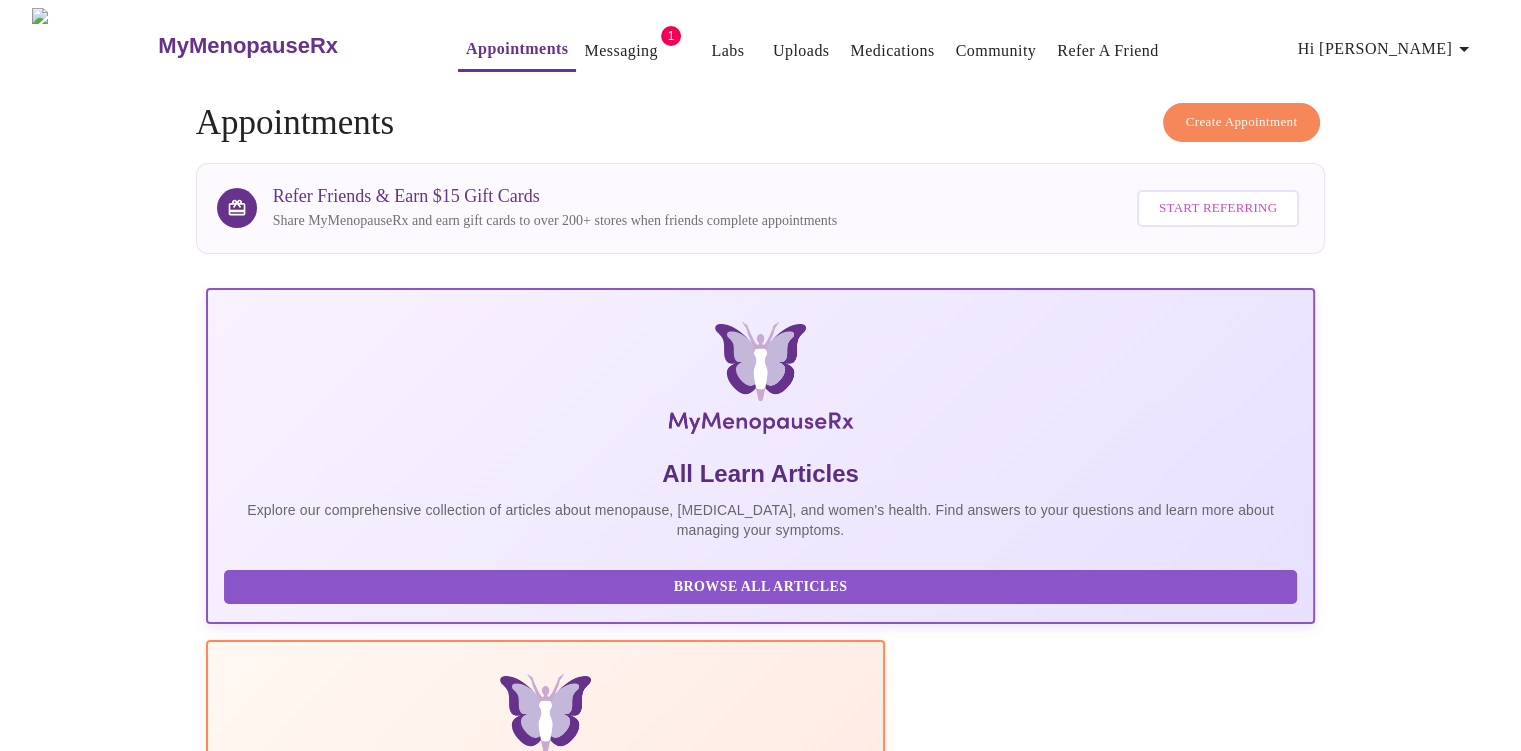 click on "Messaging" at bounding box center (620, 51) 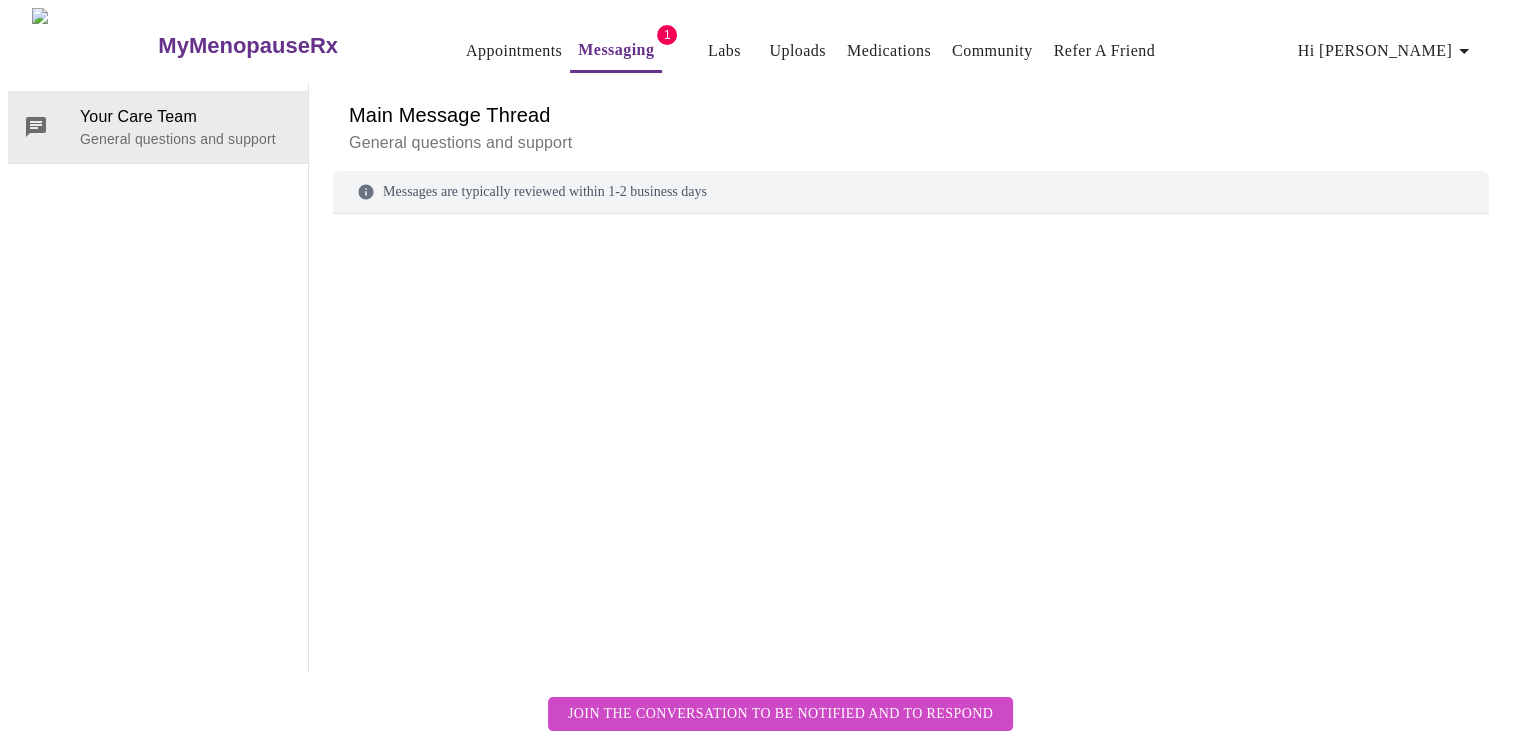 scroll, scrollTop: 75, scrollLeft: 0, axis: vertical 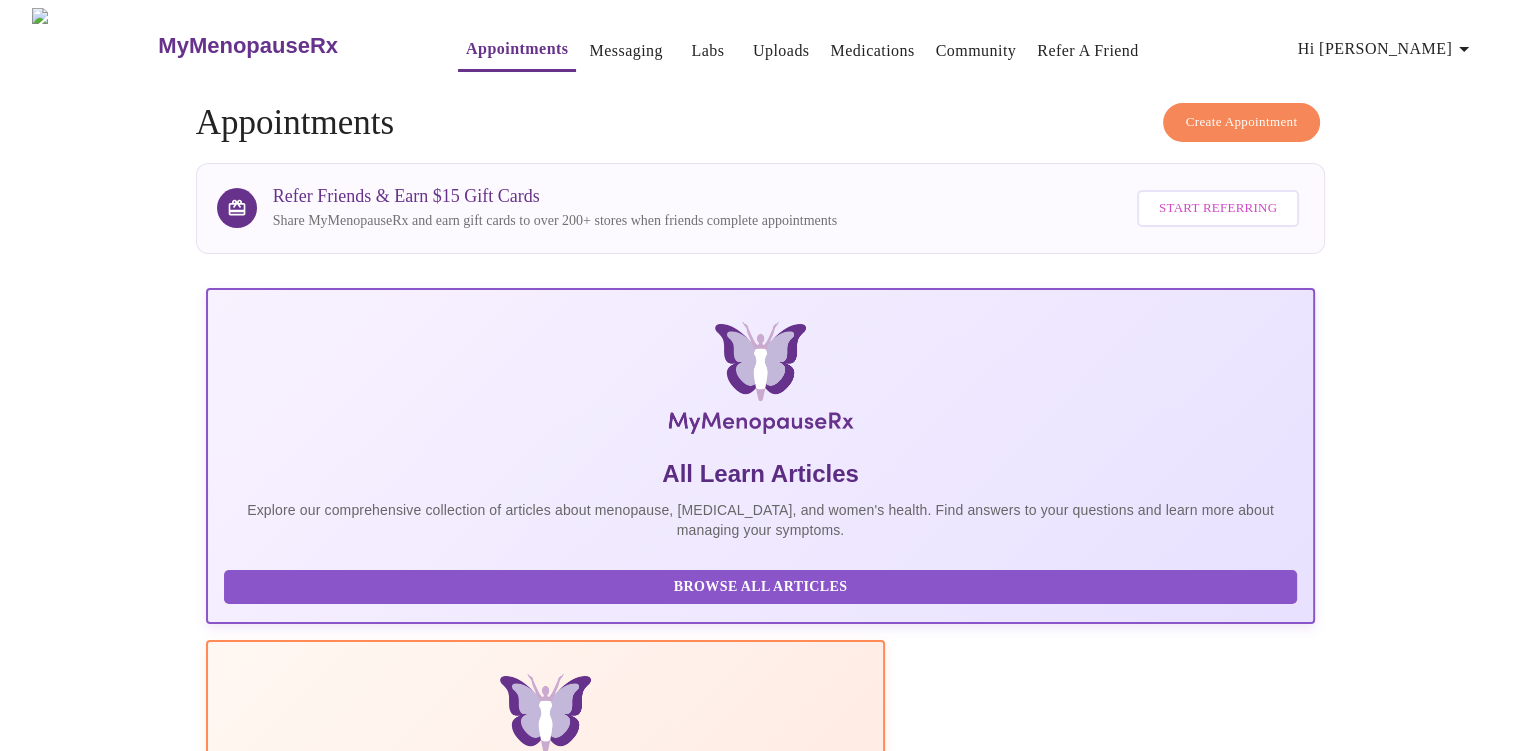 click on "Create Appointment" at bounding box center [1242, 122] 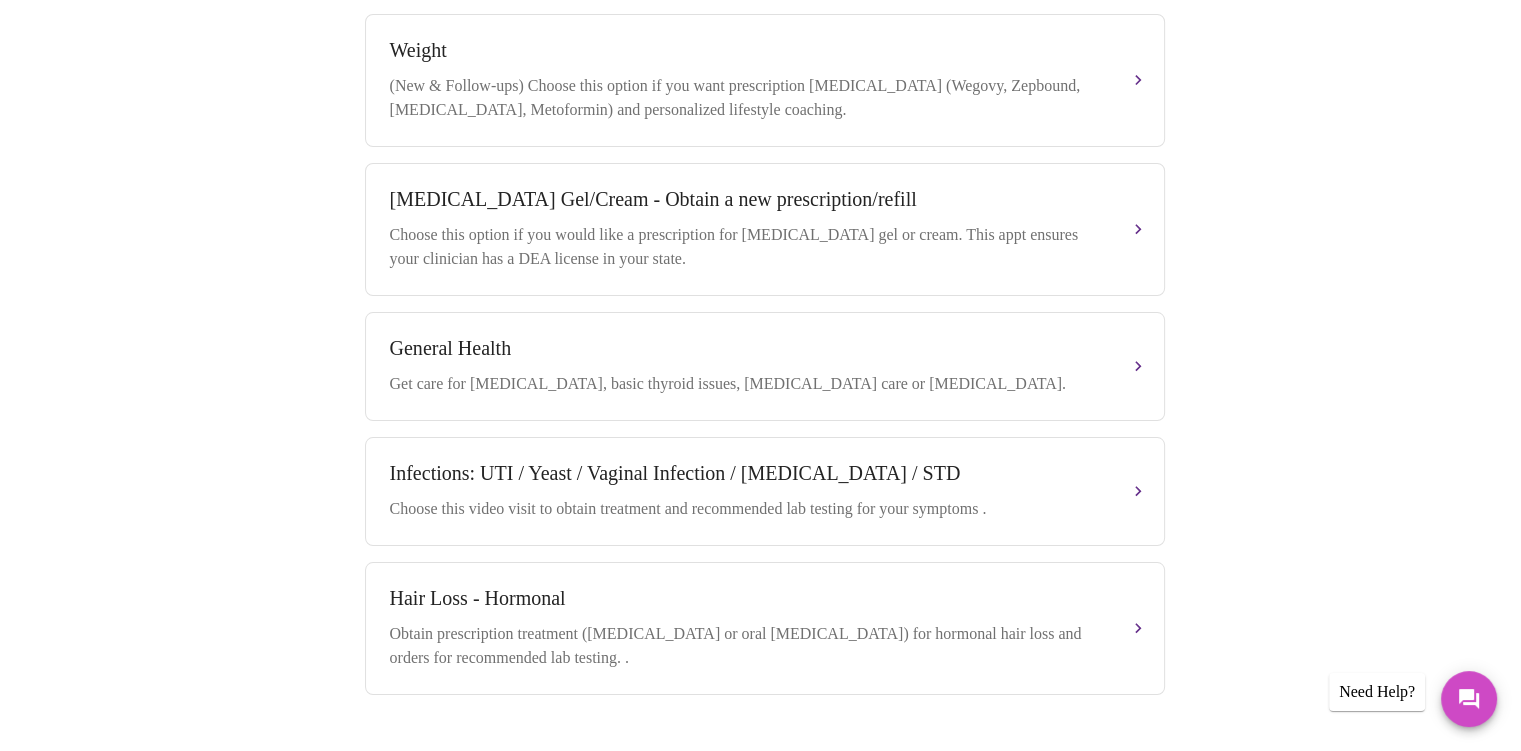 scroll, scrollTop: 708, scrollLeft: 0, axis: vertical 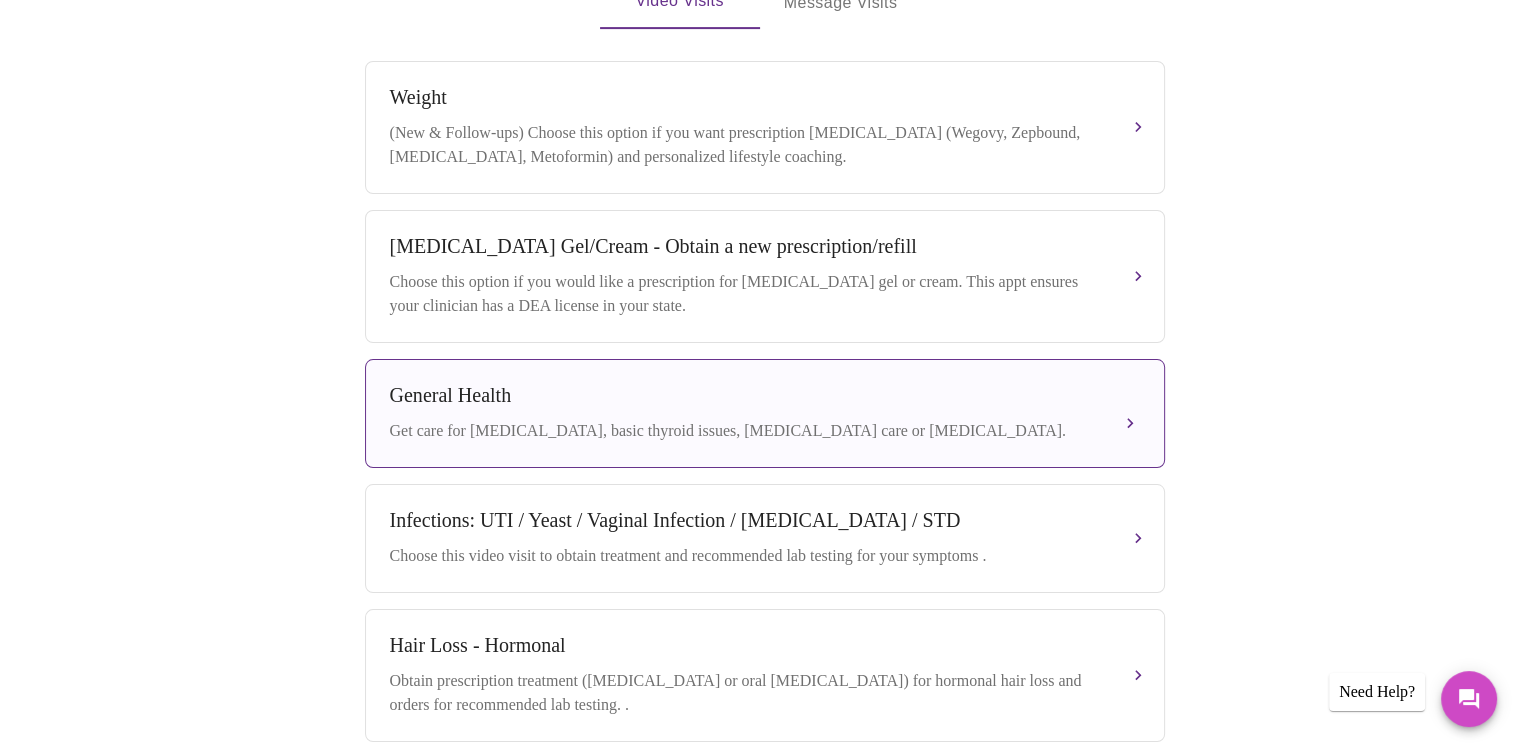 click on "General Health" at bounding box center (745, 395) 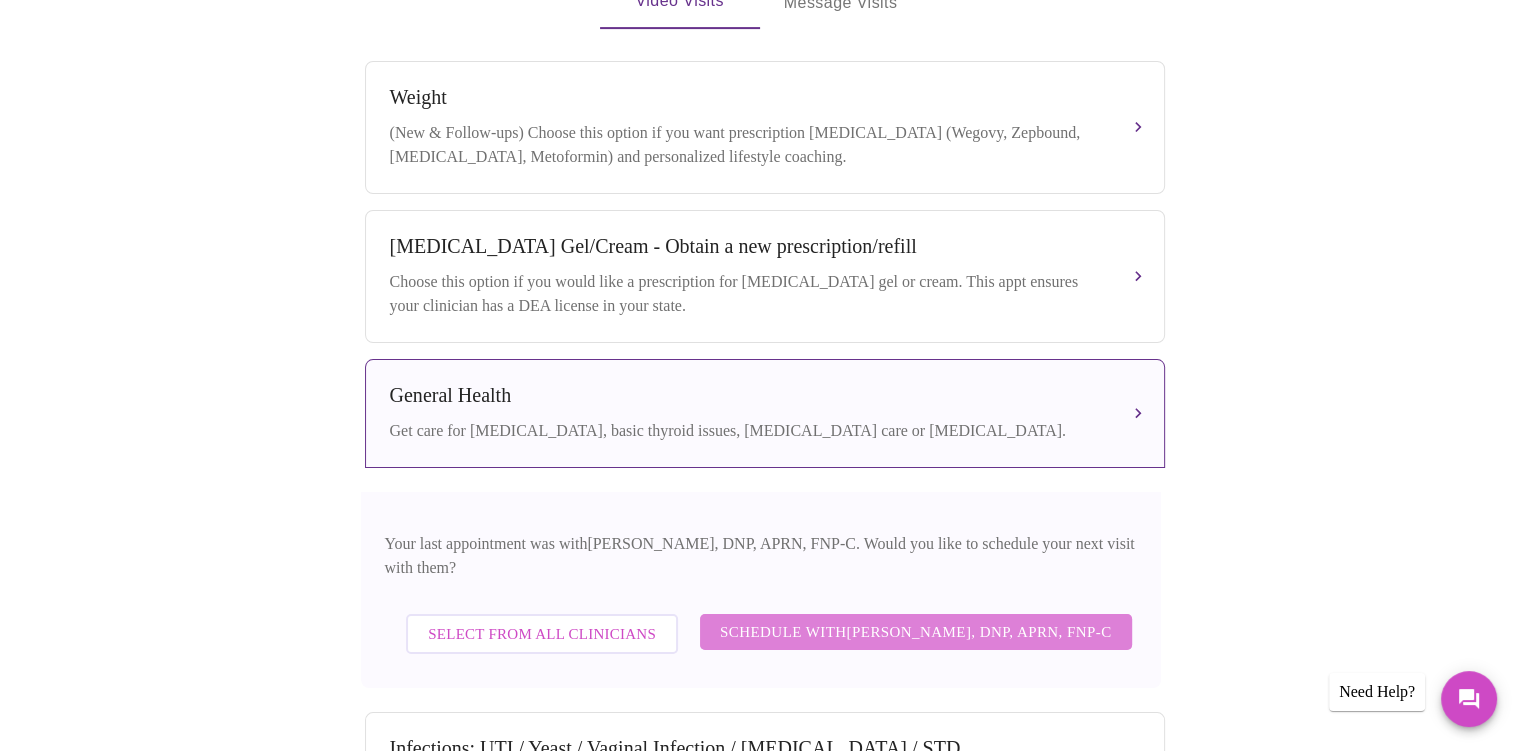 click on "Schedule with  [PERSON_NAME], DNP, APRN, FNP-C" at bounding box center [916, 632] 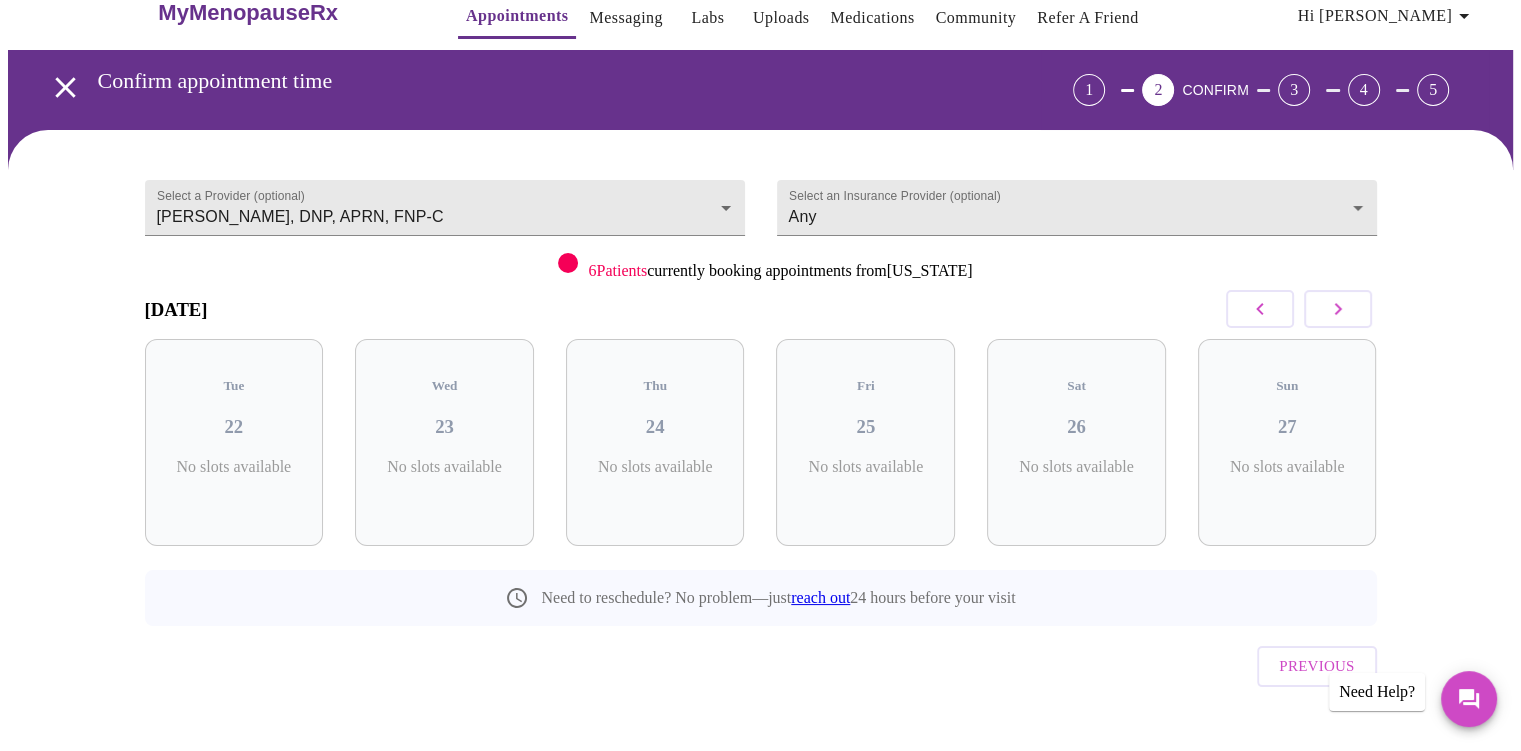 click 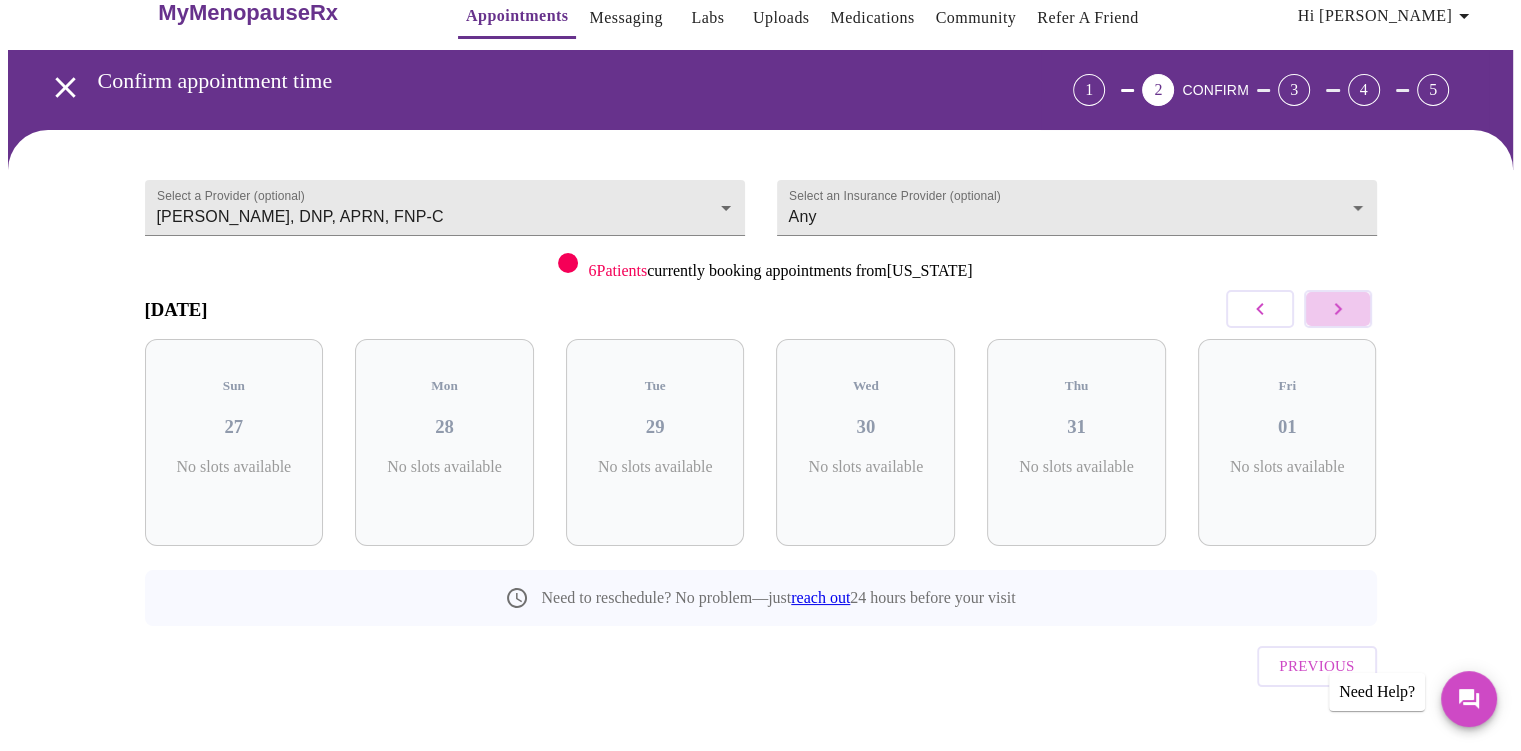 click 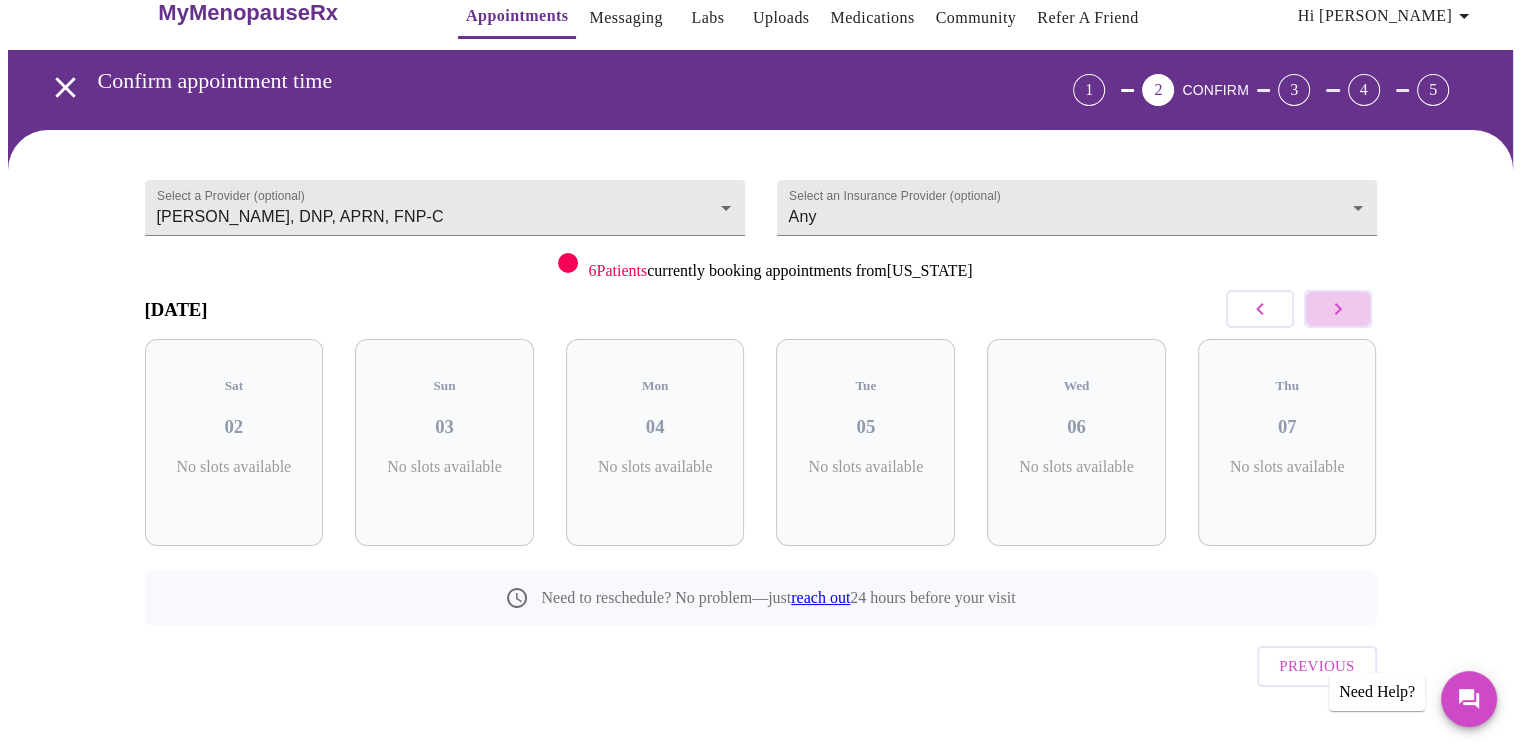 click 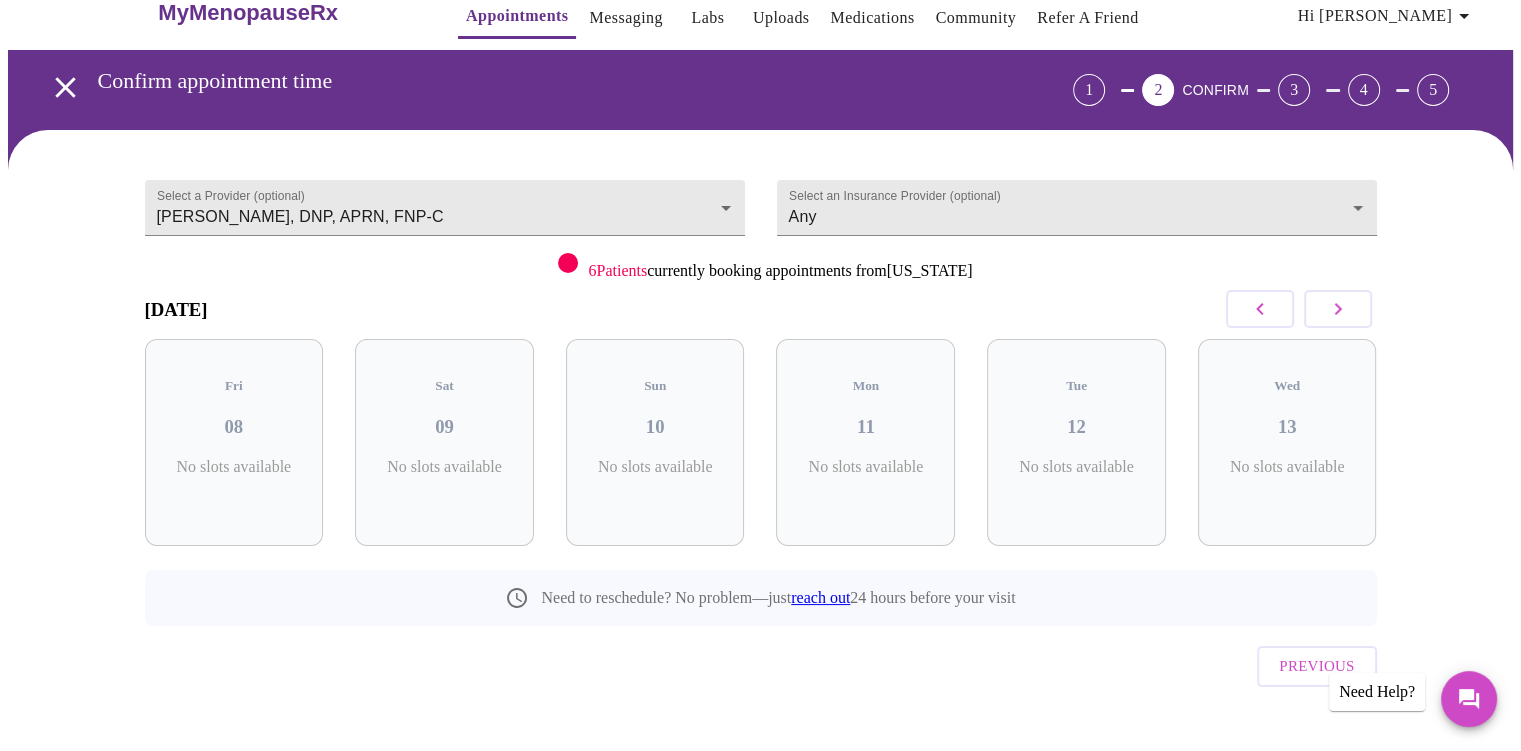 click 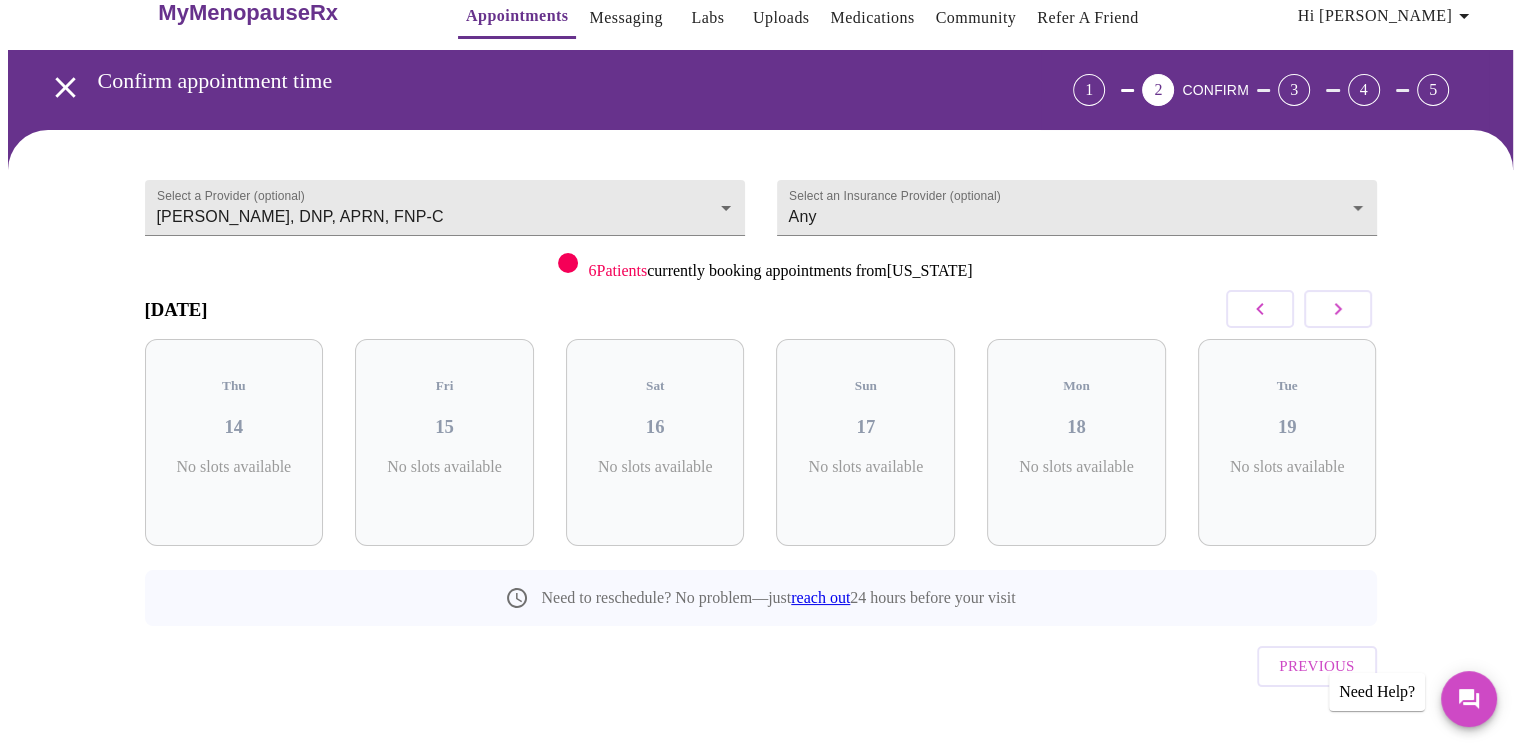 click 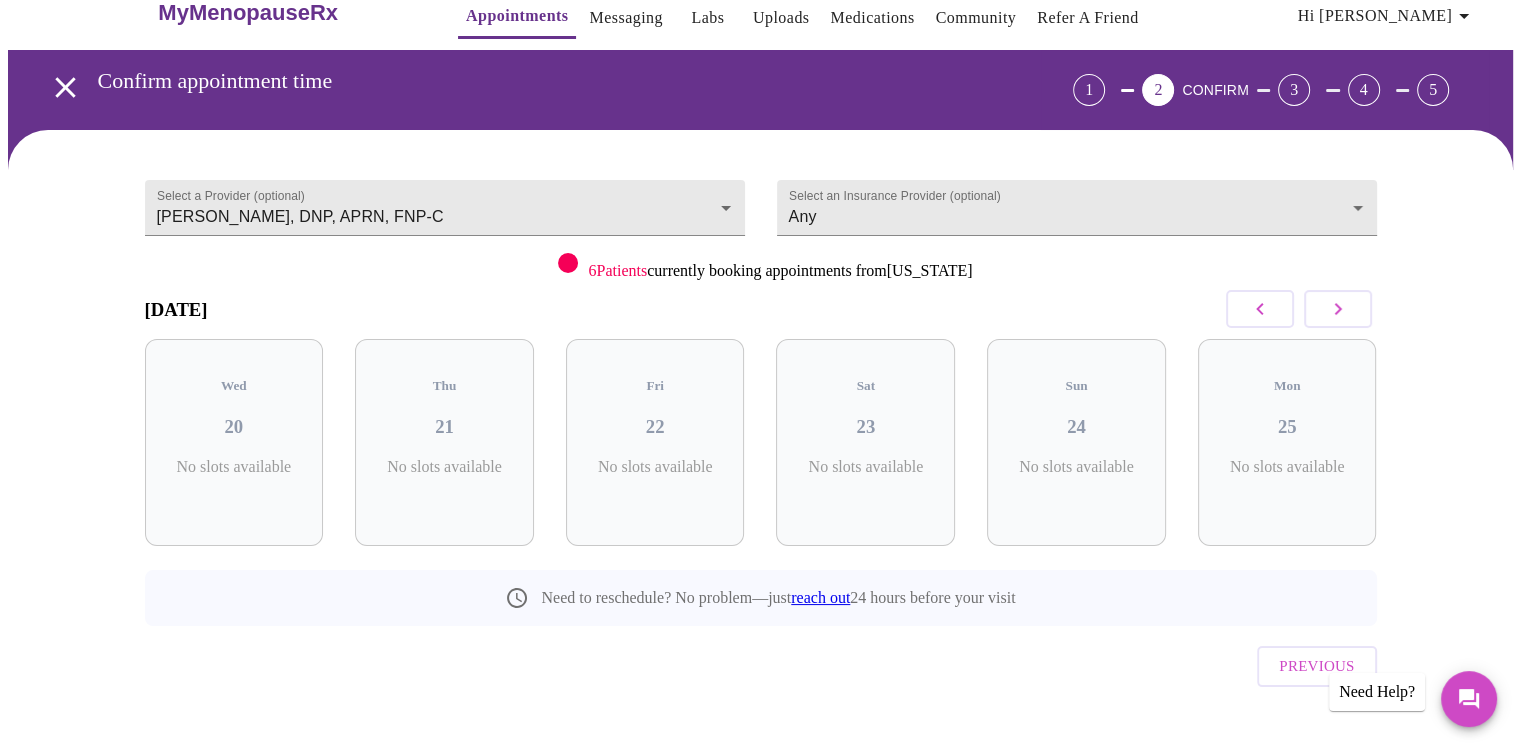 click 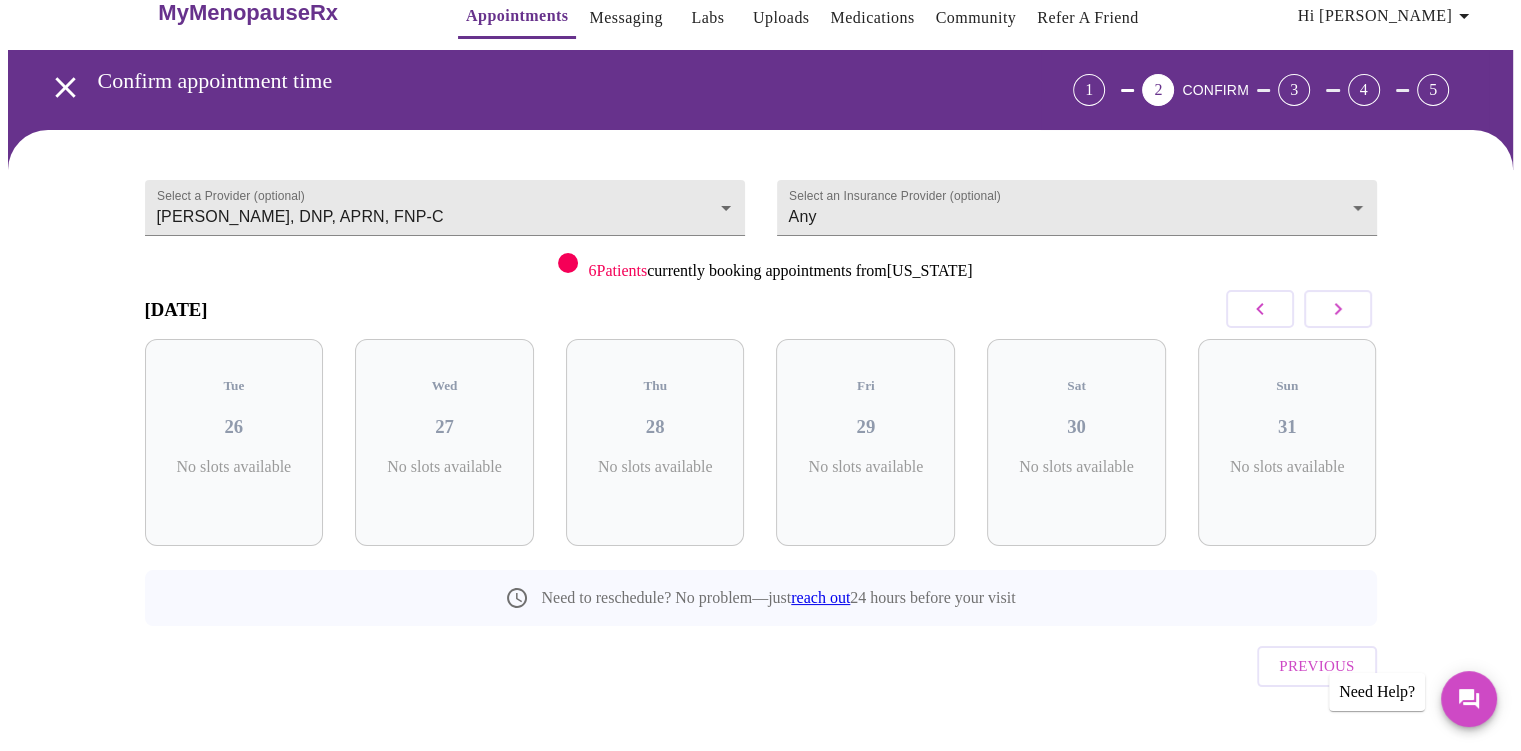 click 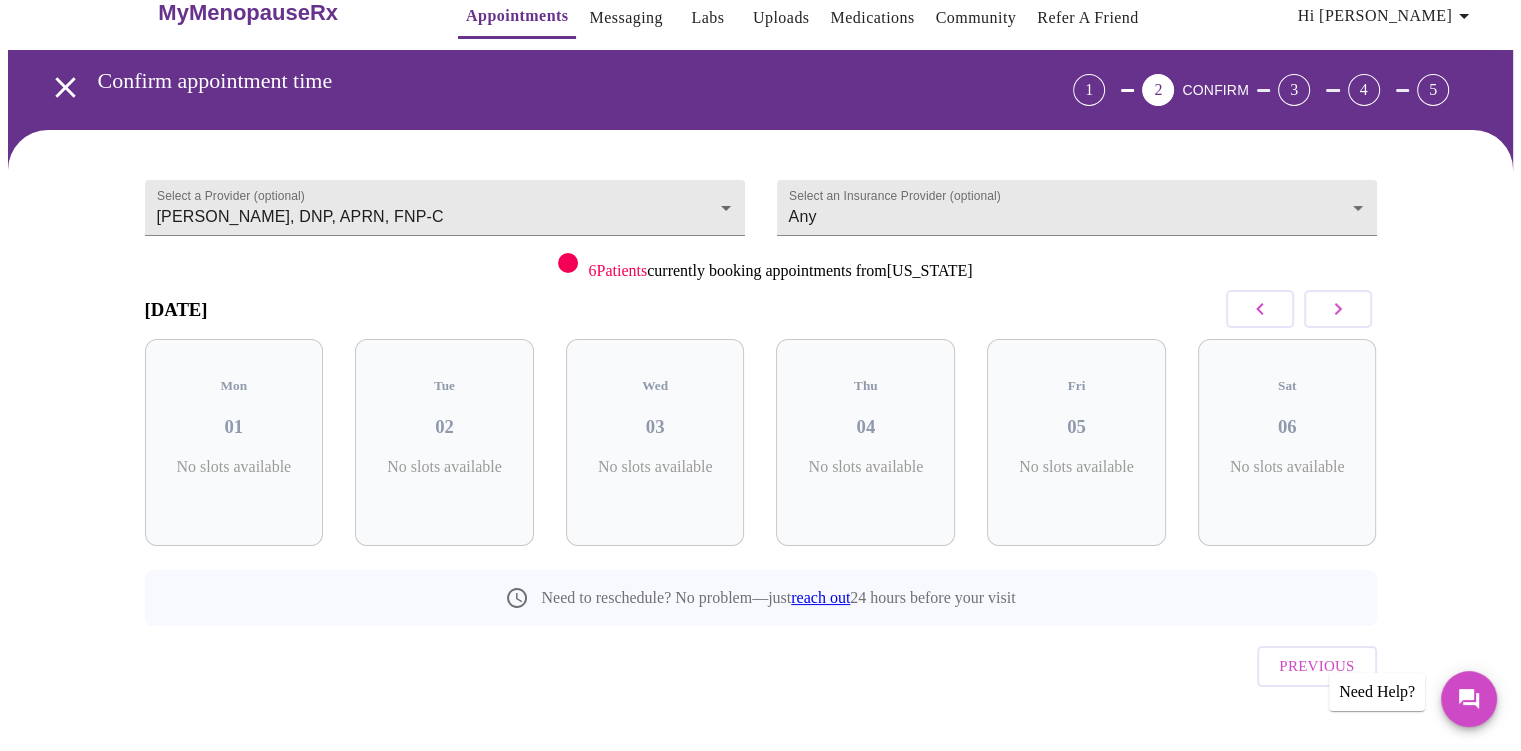 click 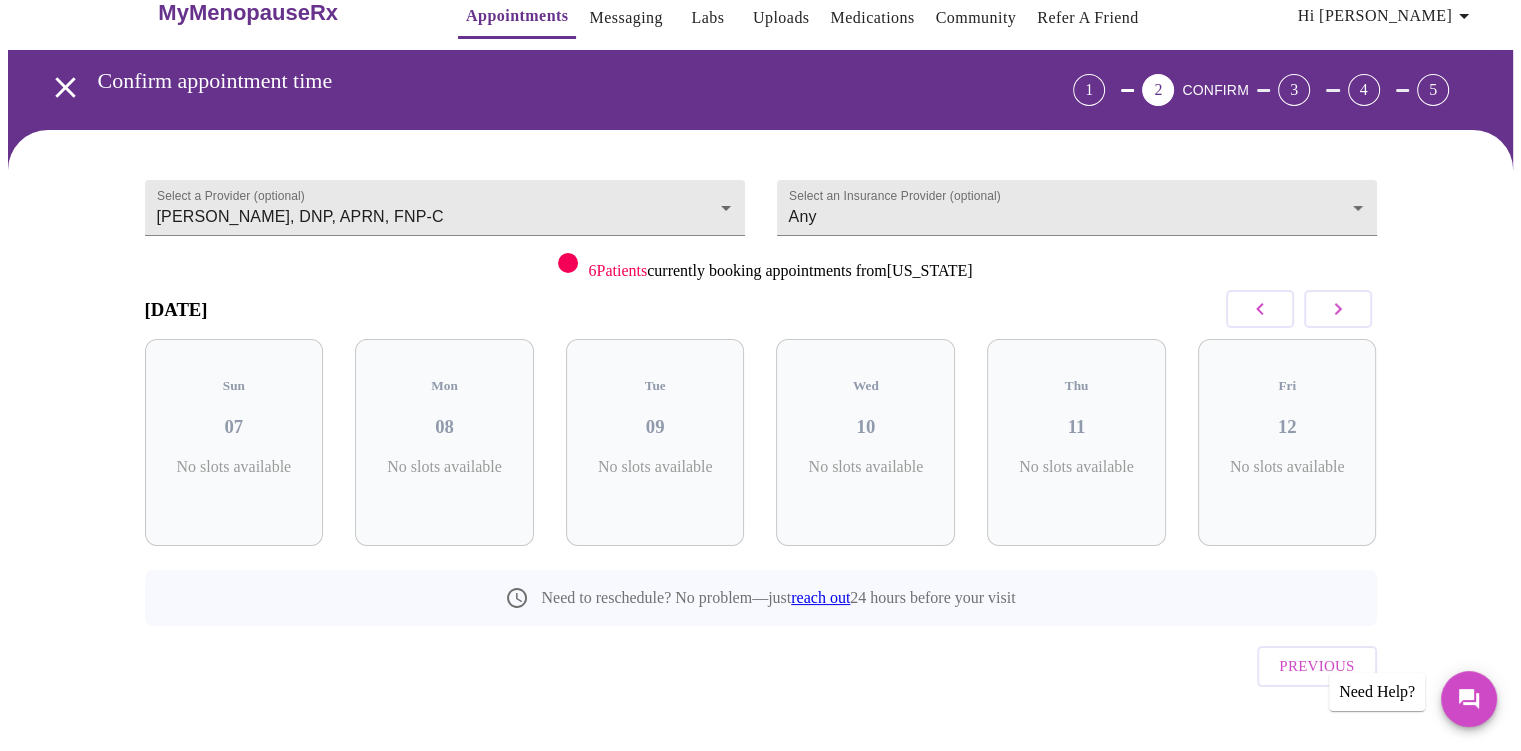 click 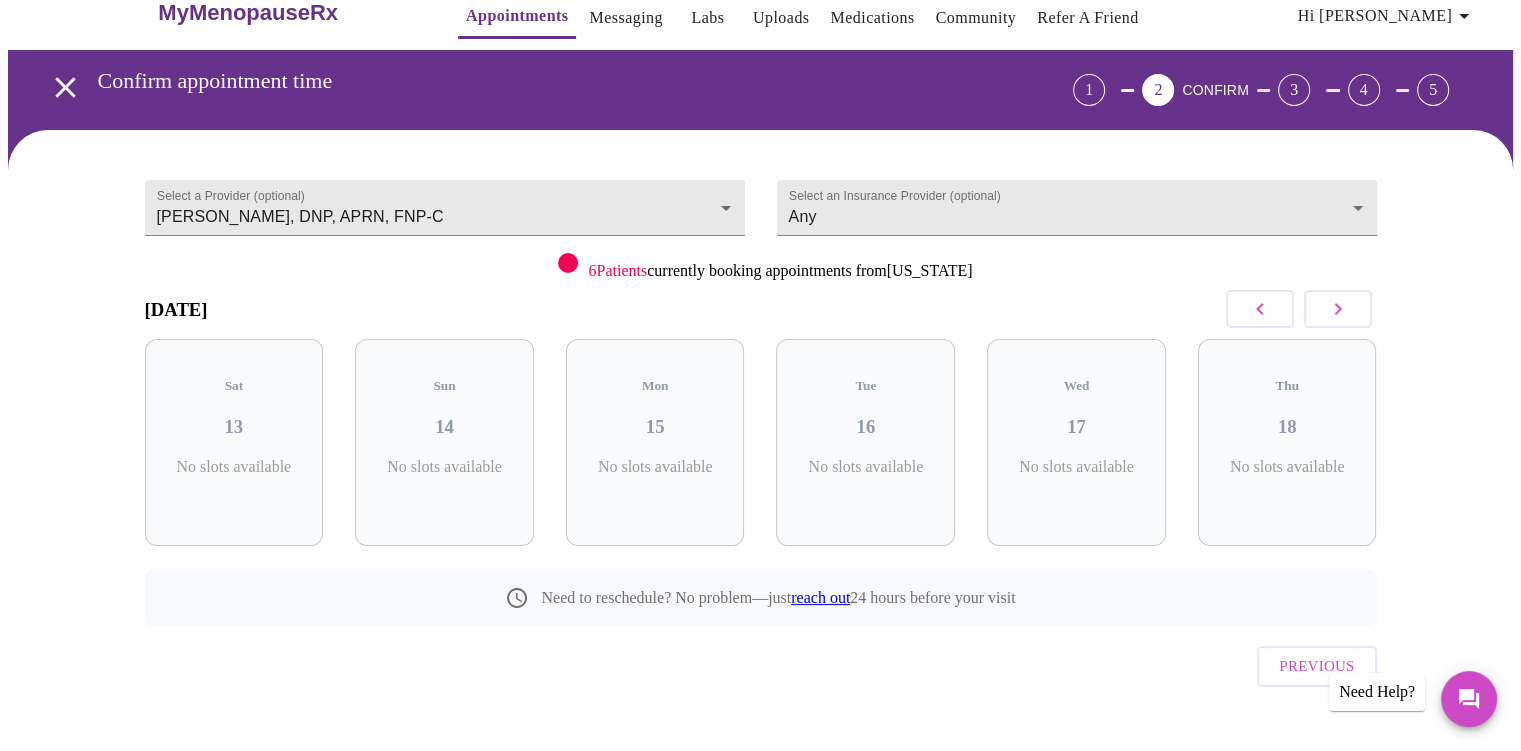 click 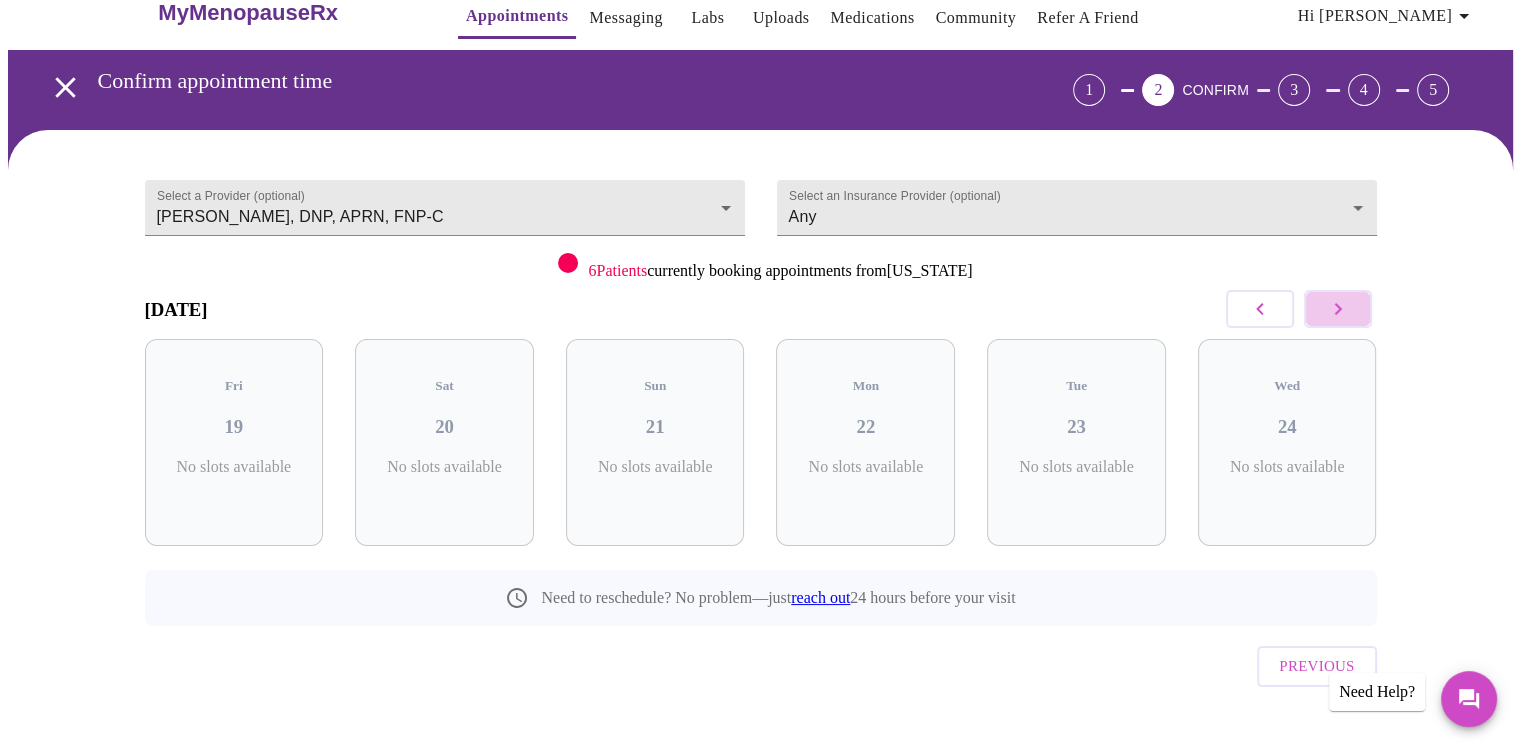 click 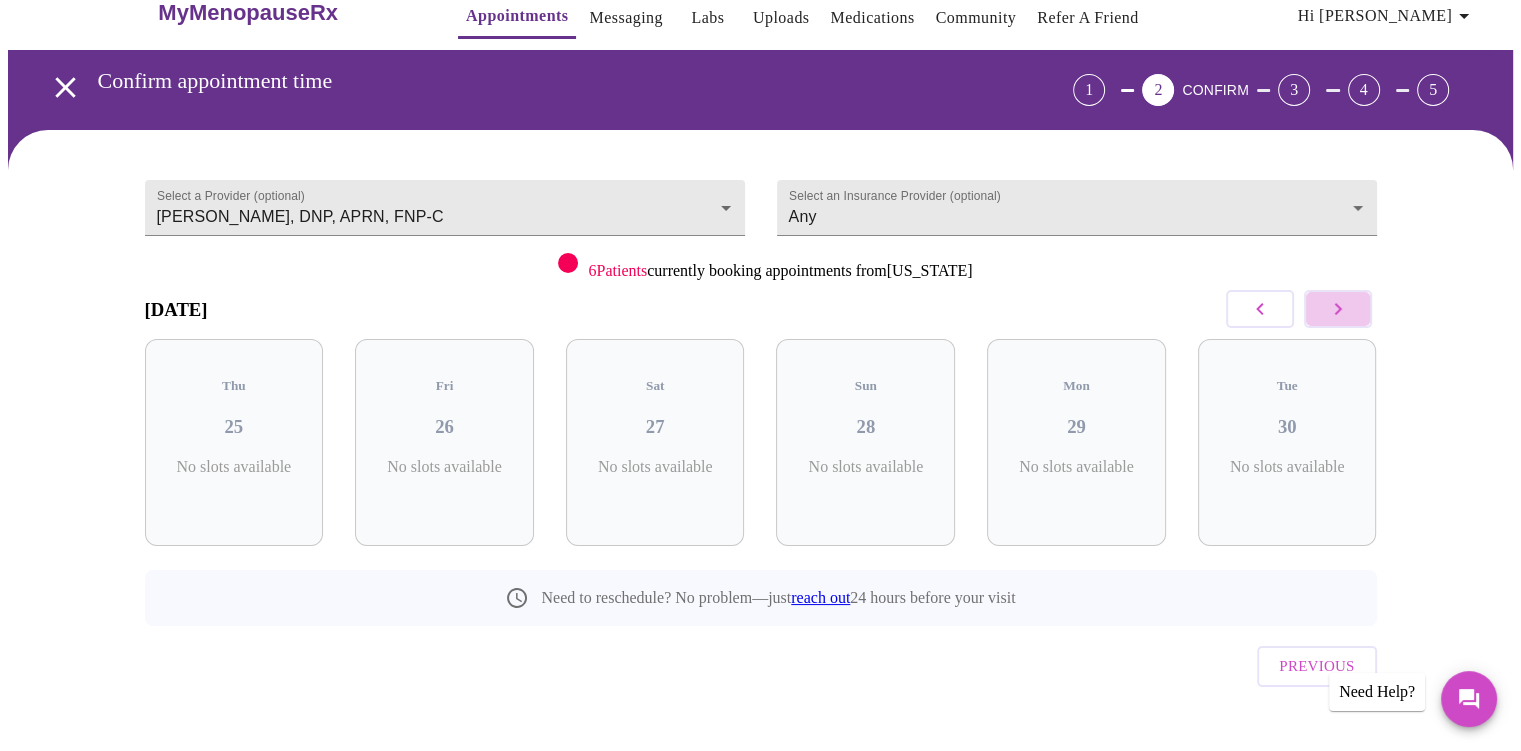 click 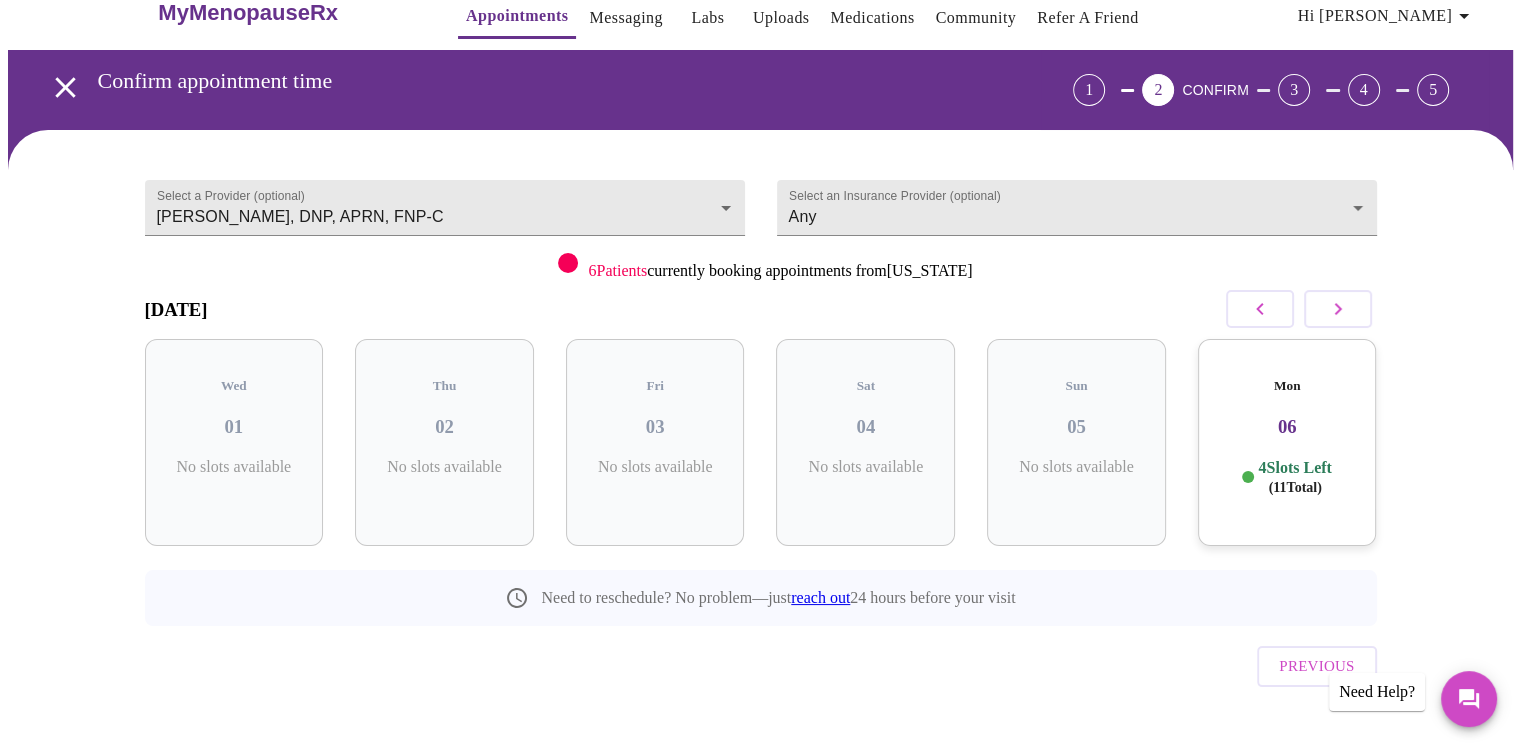 click 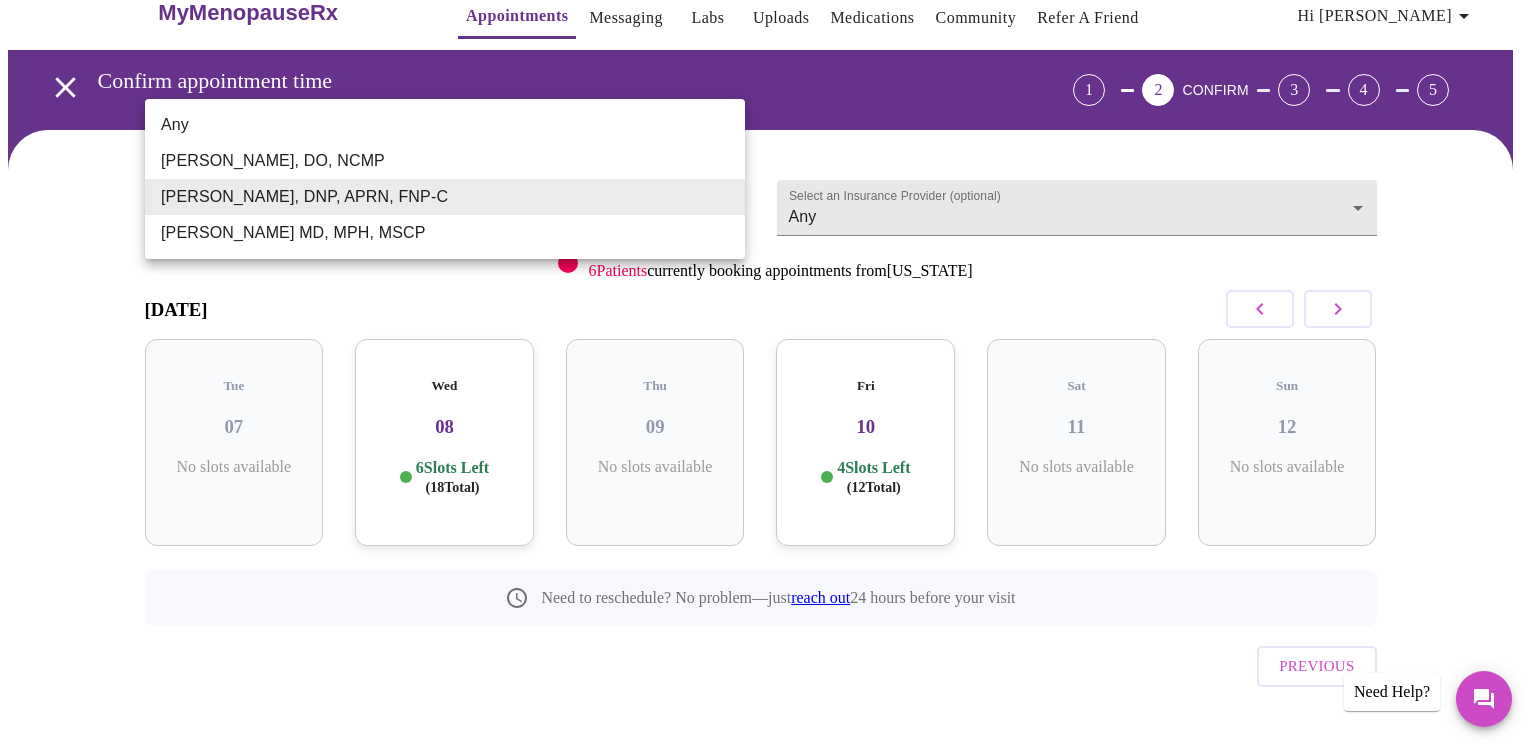 click on "MyMenopauseRx Appointments Messaging Labs Uploads Medications Community Refer a Friend Hi [PERSON_NAME] appointment time 1 2 CONFIRM 3 4 5 Select a Provider (optional) [PERSON_NAME], DNP, APRN, FNP-C [PERSON_NAME], DNP, APRN, FNP-C Select an Insurance Provider (optional) Any Any 6  Patients  currently booking appointments from  [US_STATE] [DATE] Tue 07 No slots available Wed 08 6  Slots Left ( 18  Total) Thu 09 No slots available Fri 10 4  Slots Left ( 12  Total) Sat 11 No slots available Sun 12 No slots available Need to reschedule? No problem—just  reach out  24 hours before your visit Previous Need Help? Settings Billing Invoices Log out Any [PERSON_NAME], DO, NCMP [PERSON_NAME], DNP, APRN, FNP-C [PERSON_NAME] MD, MPH, MSCP" at bounding box center [768, 381] 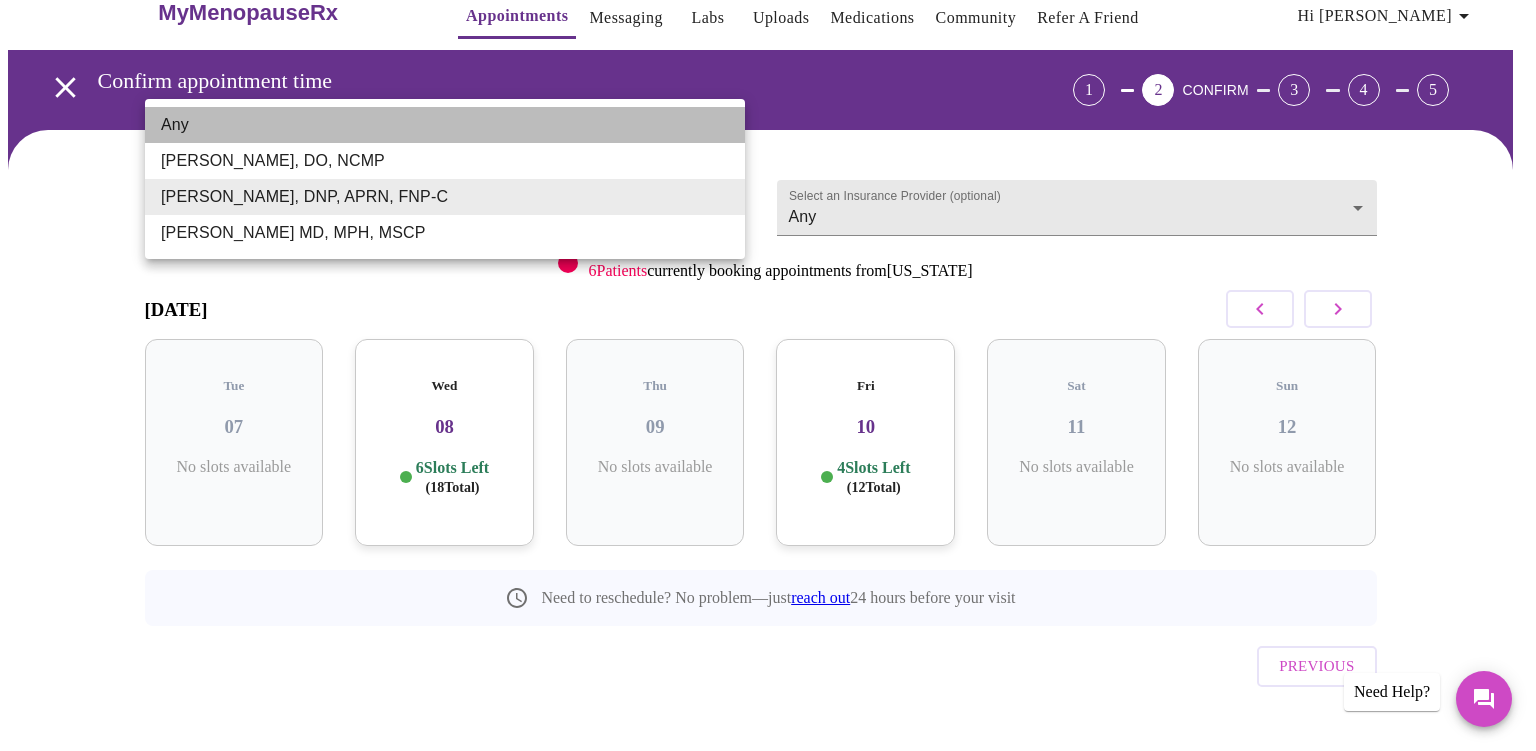 click on "Any" at bounding box center [445, 125] 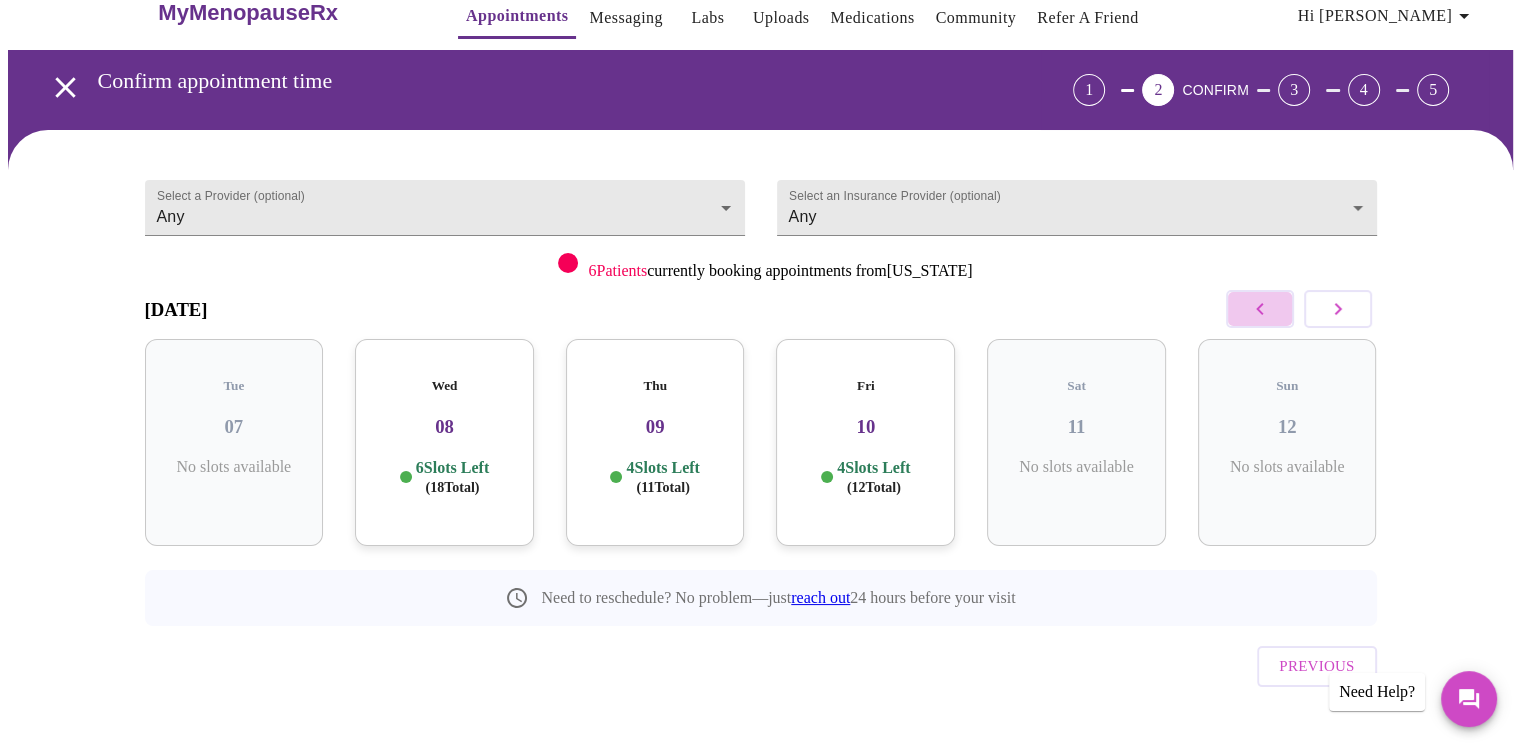 click 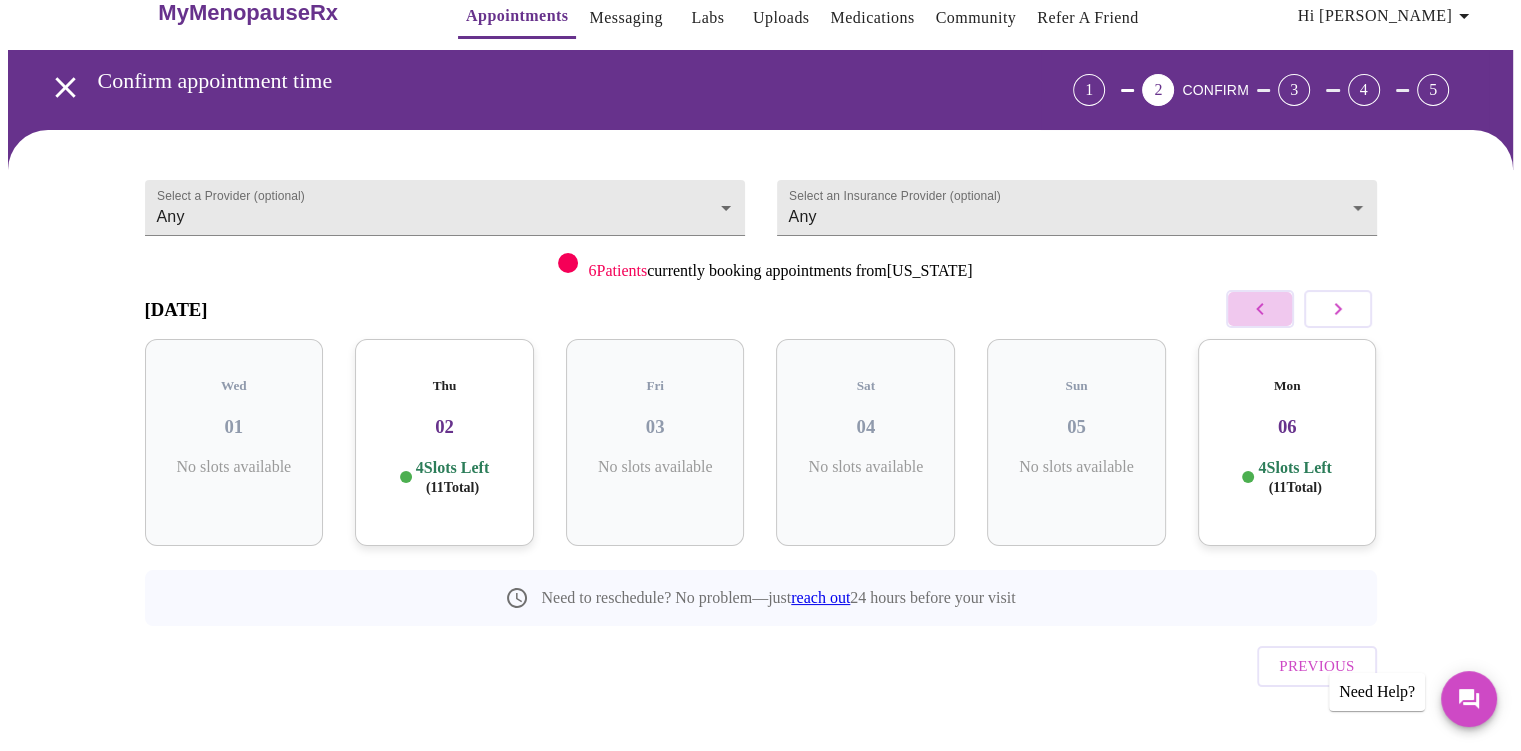 click 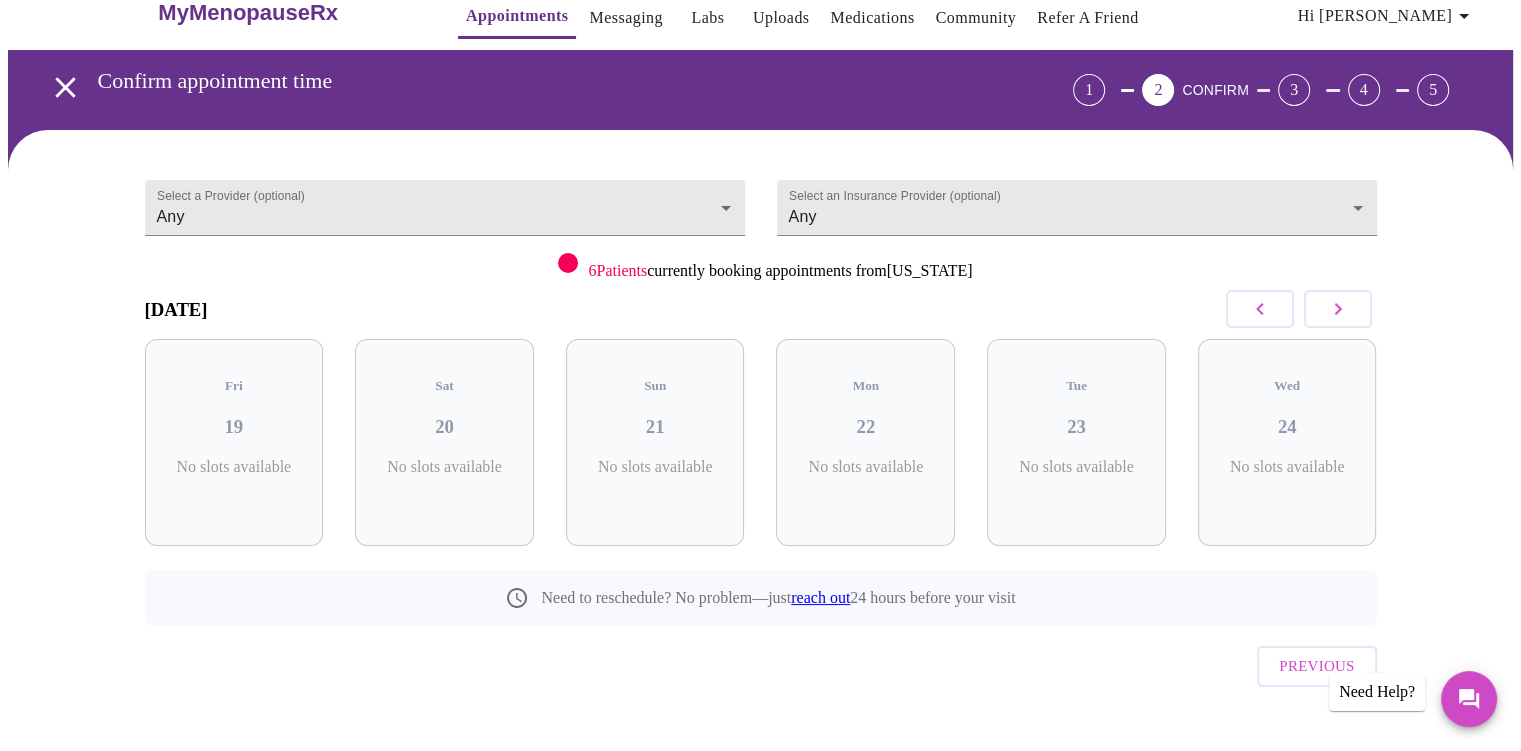 click 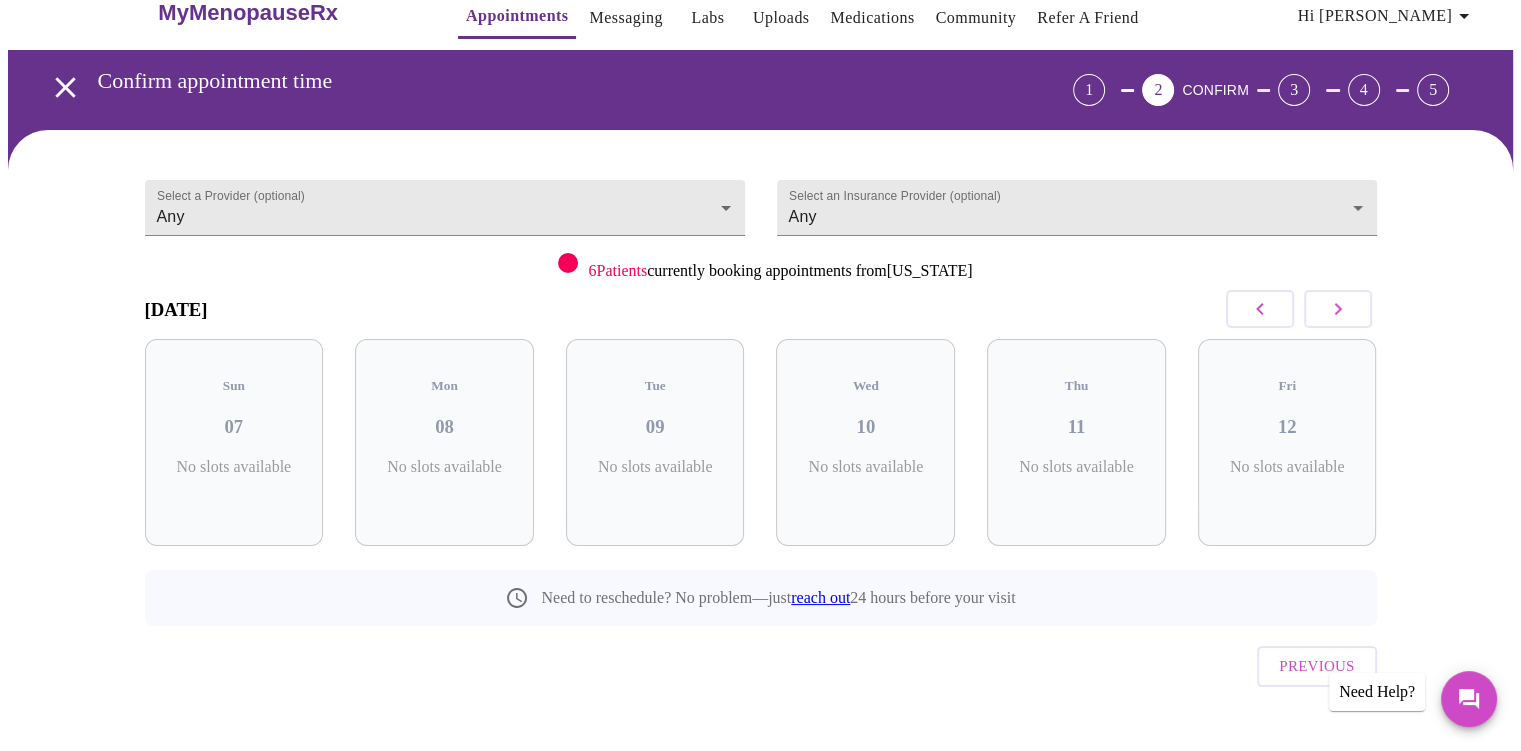 click 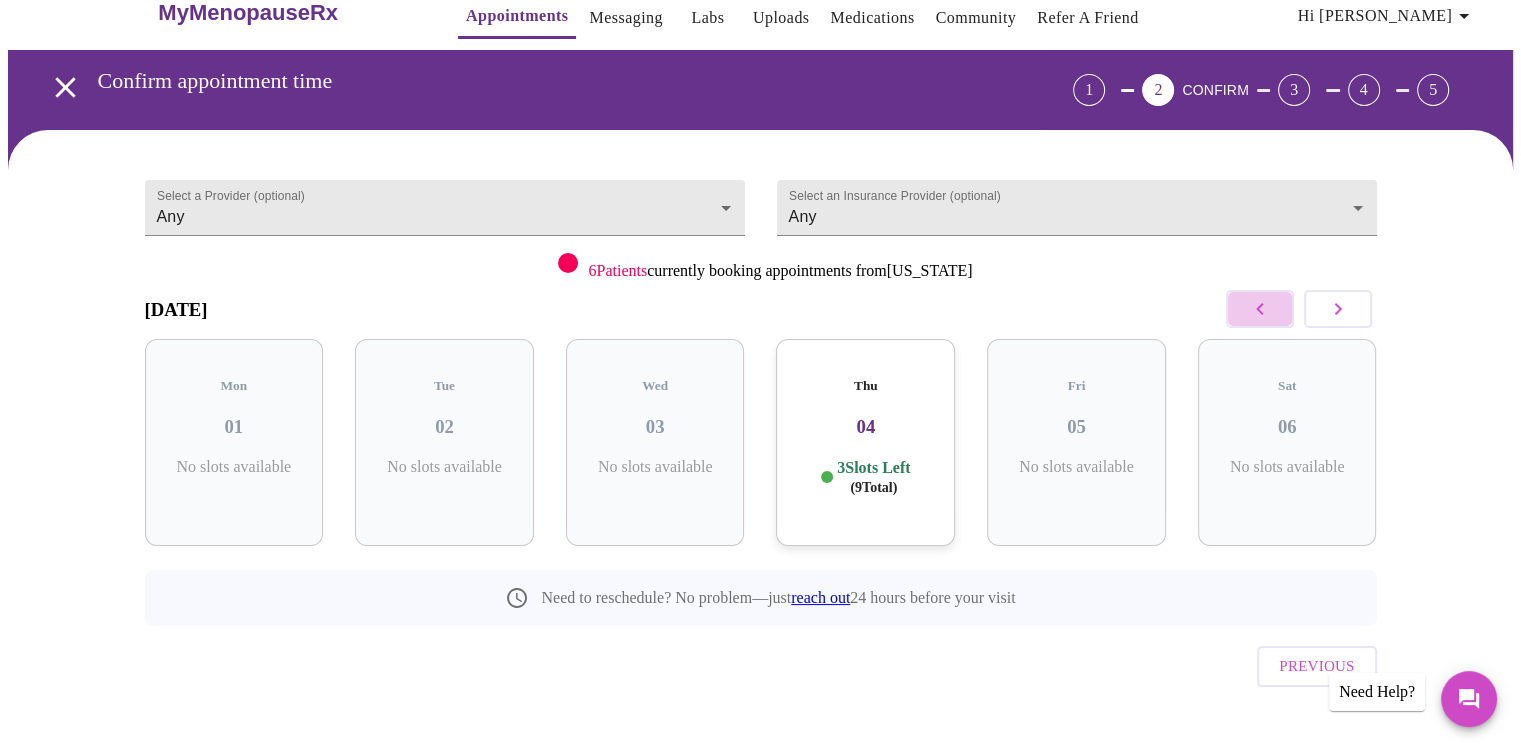 click 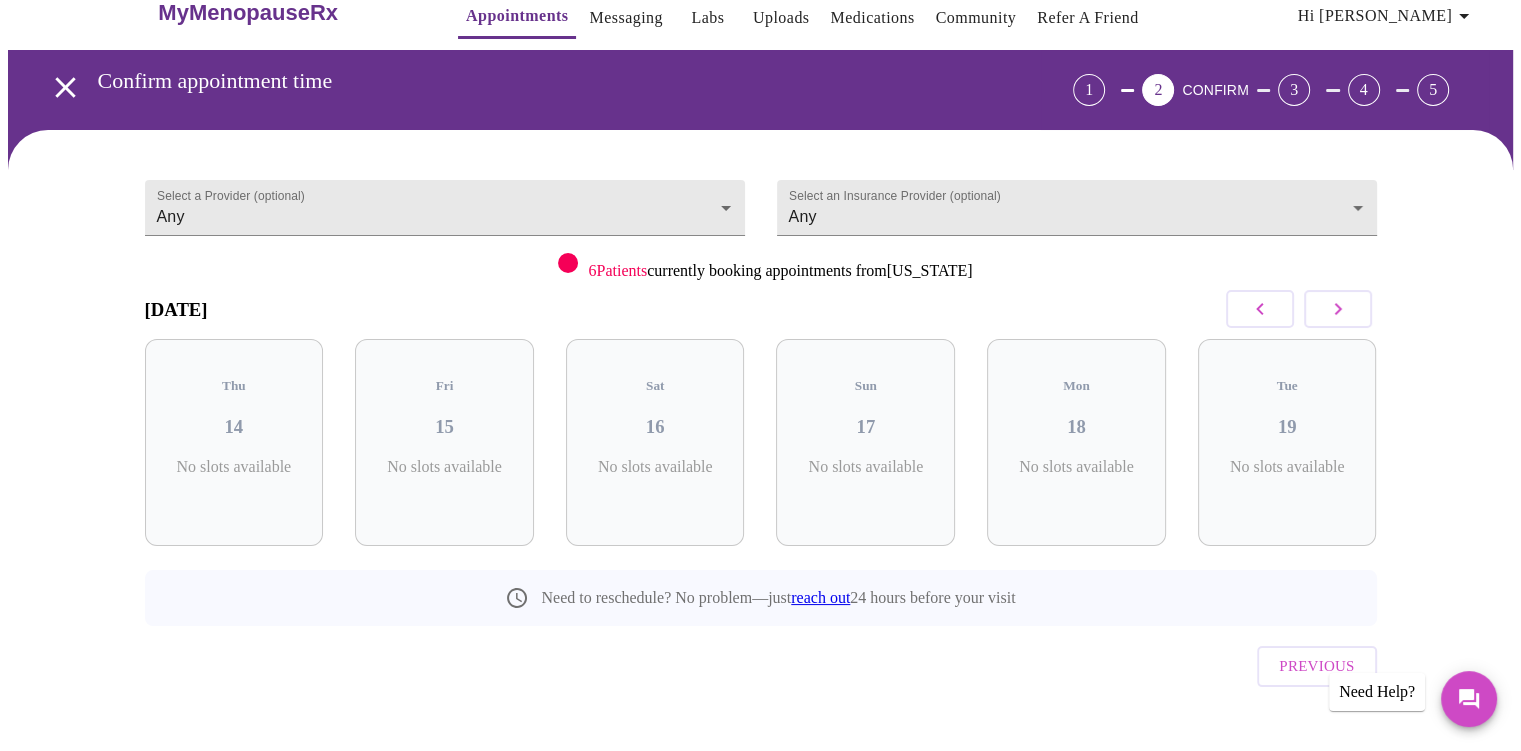 click 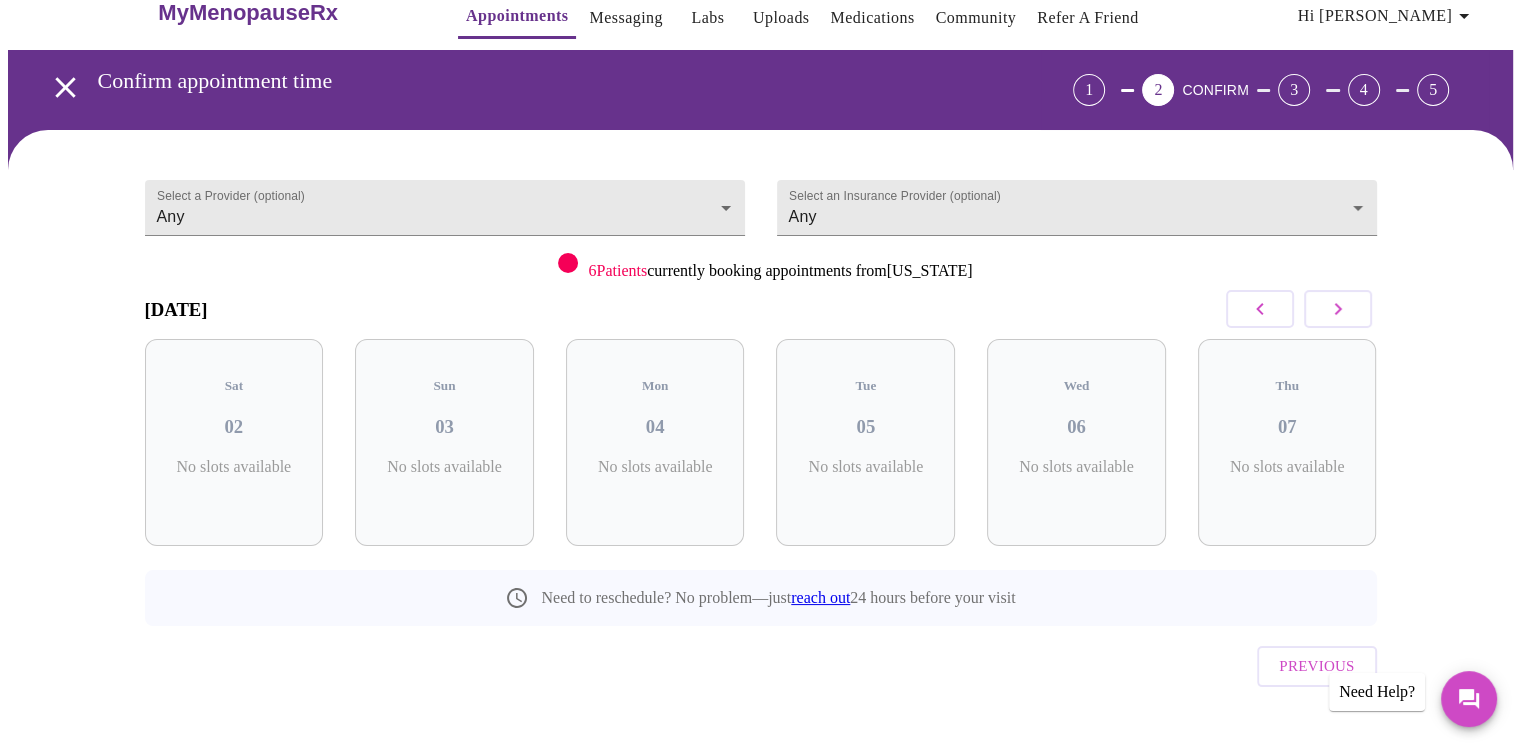 click 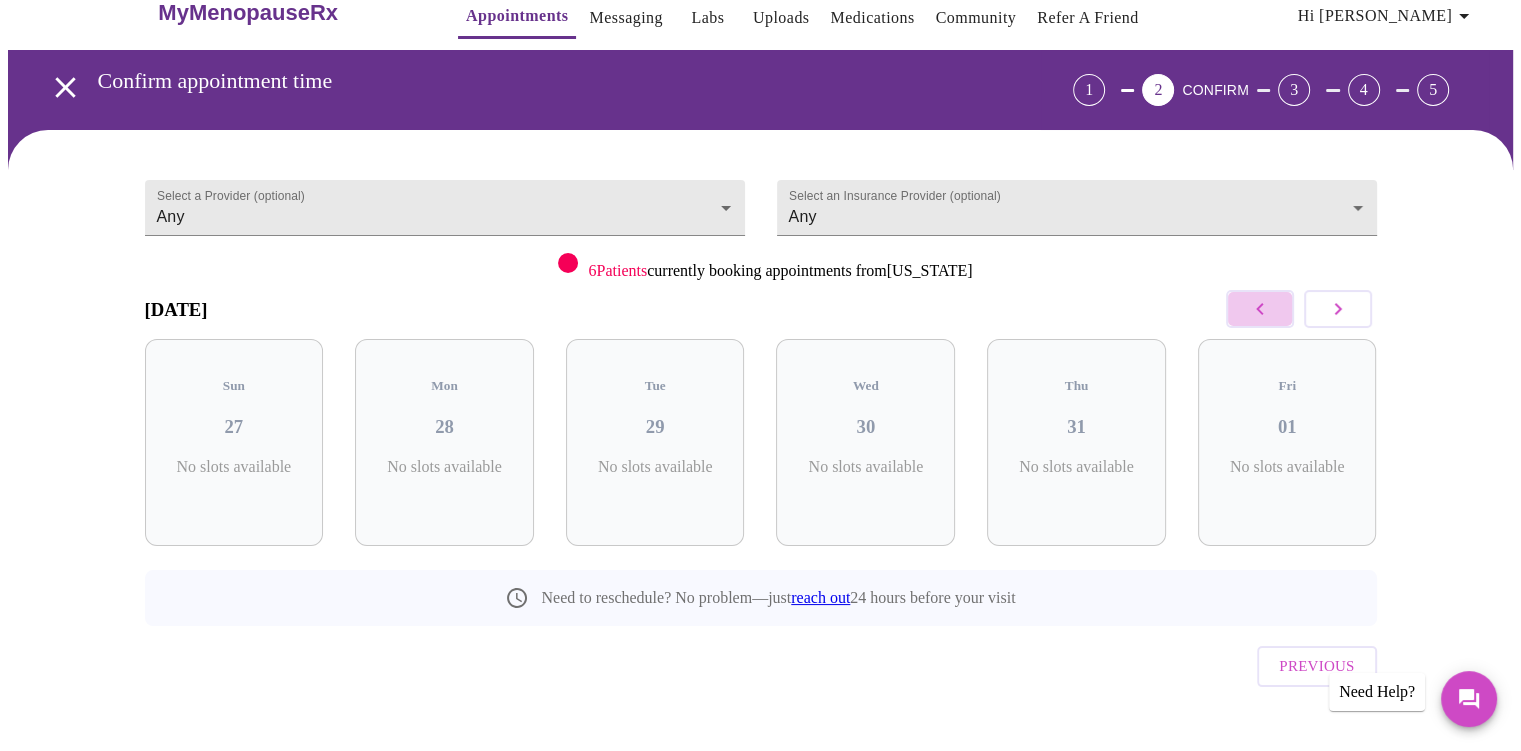 click 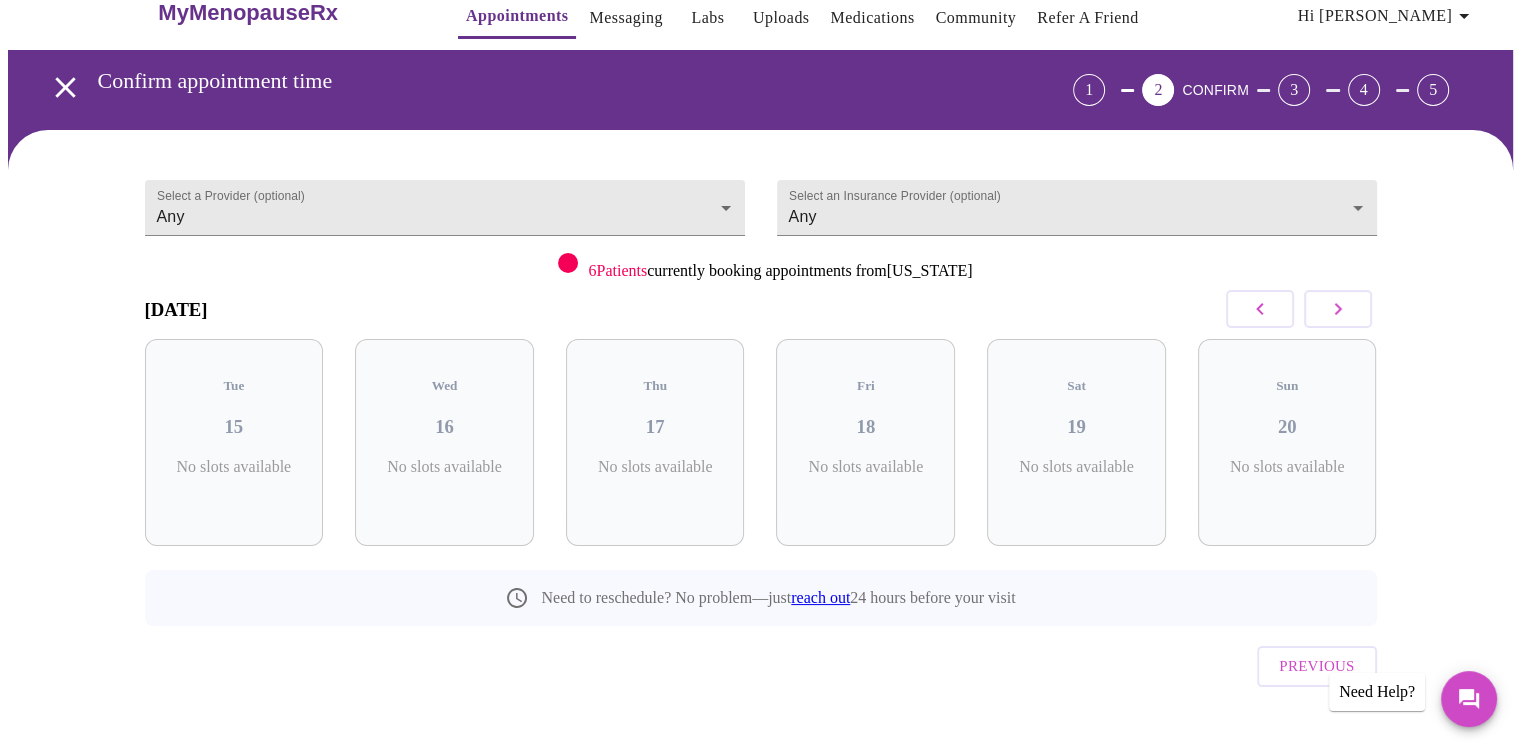 click 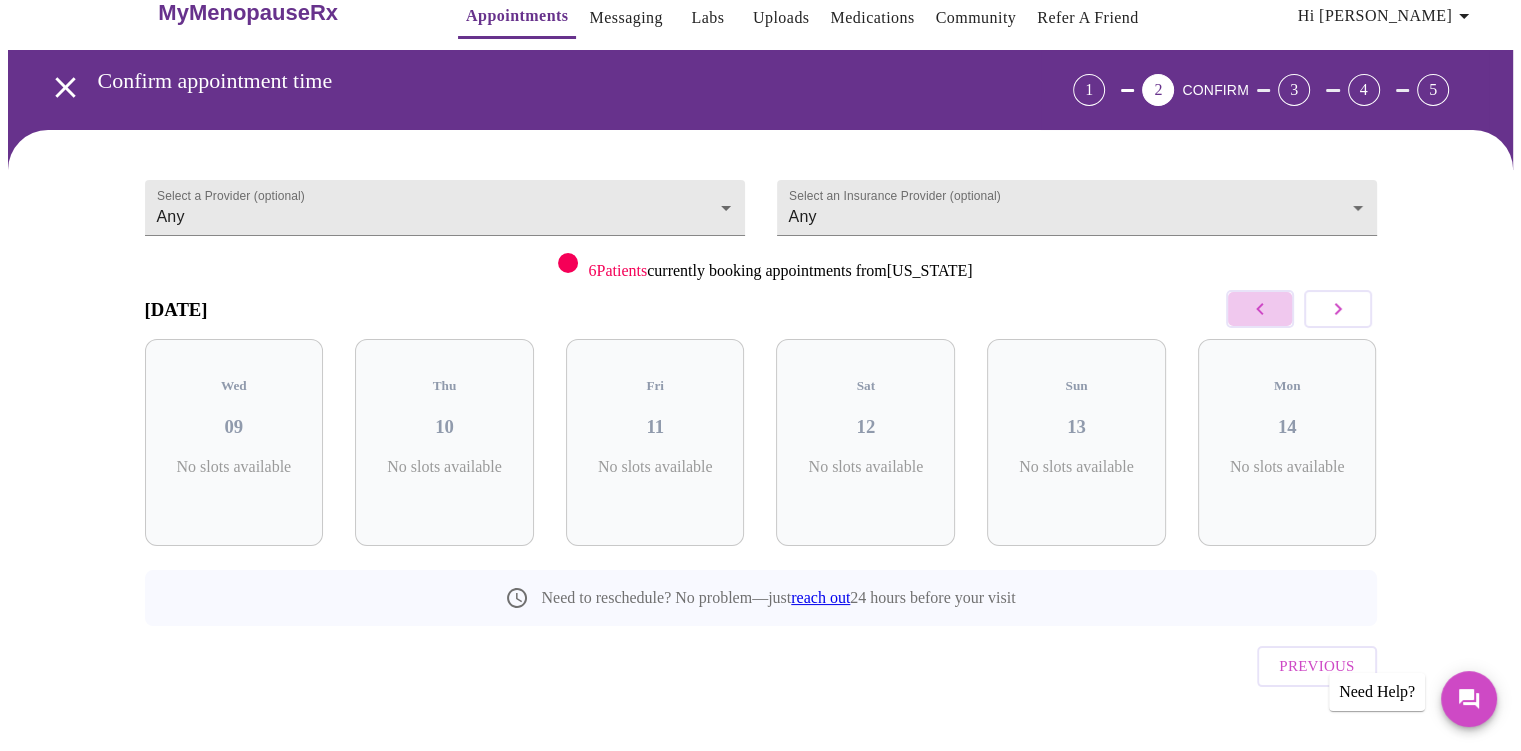 click 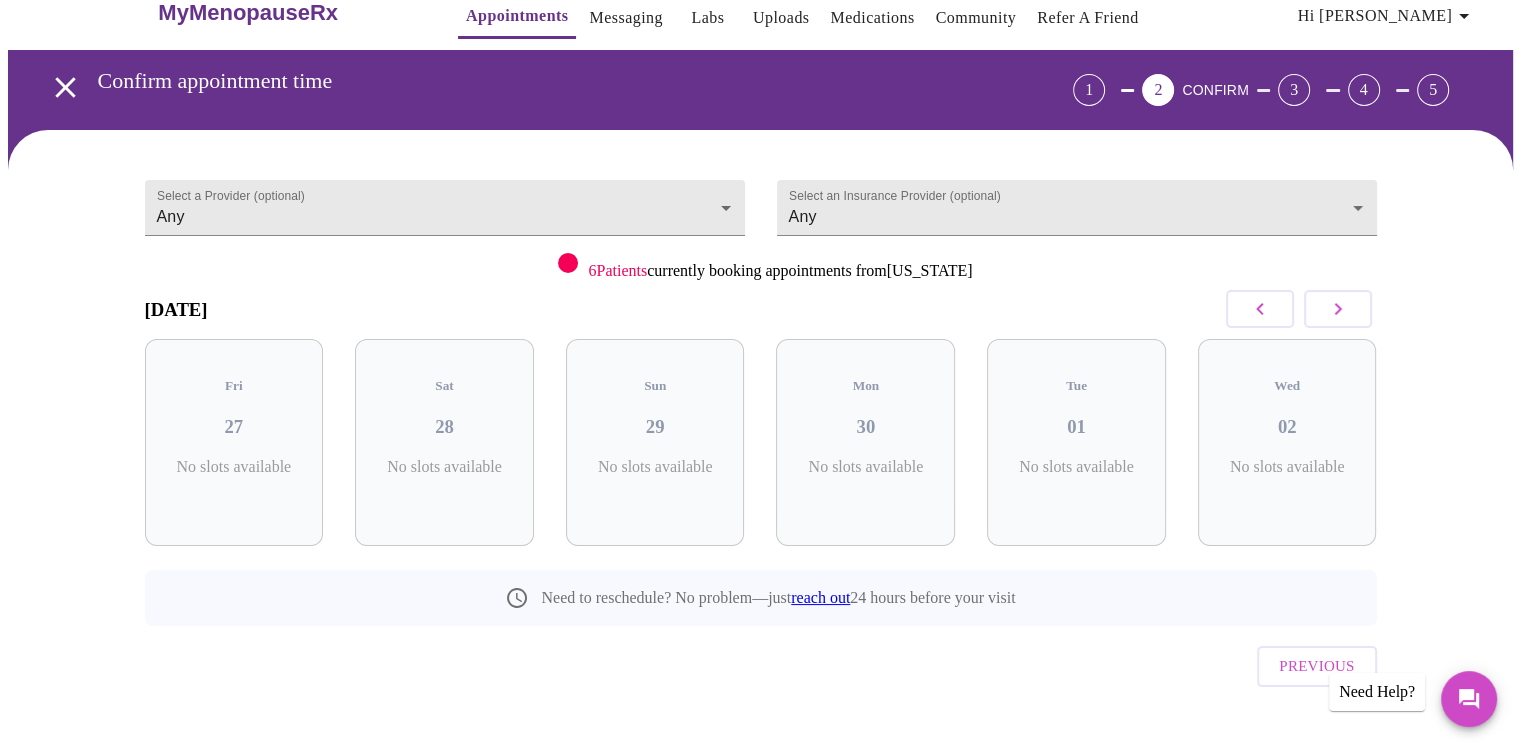 click 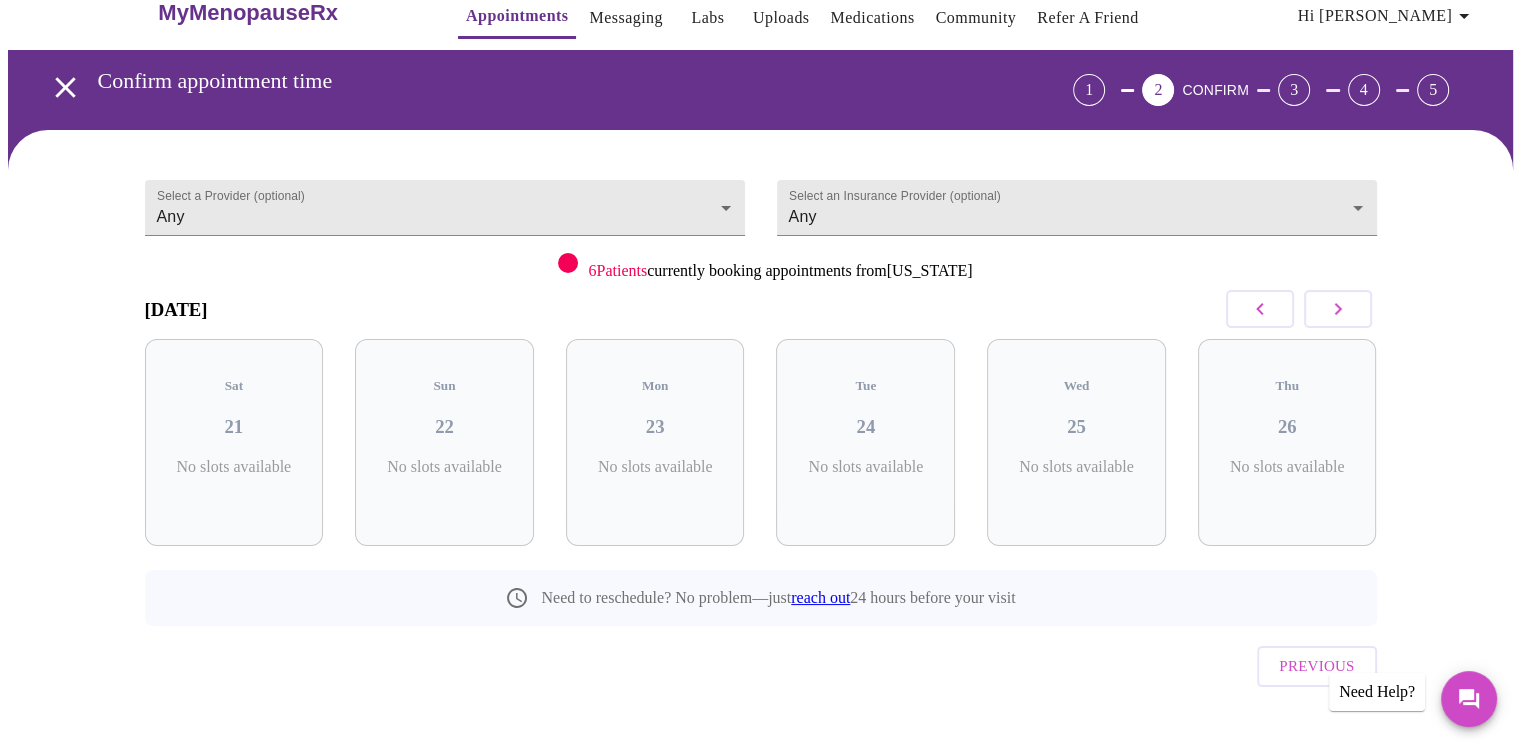 click 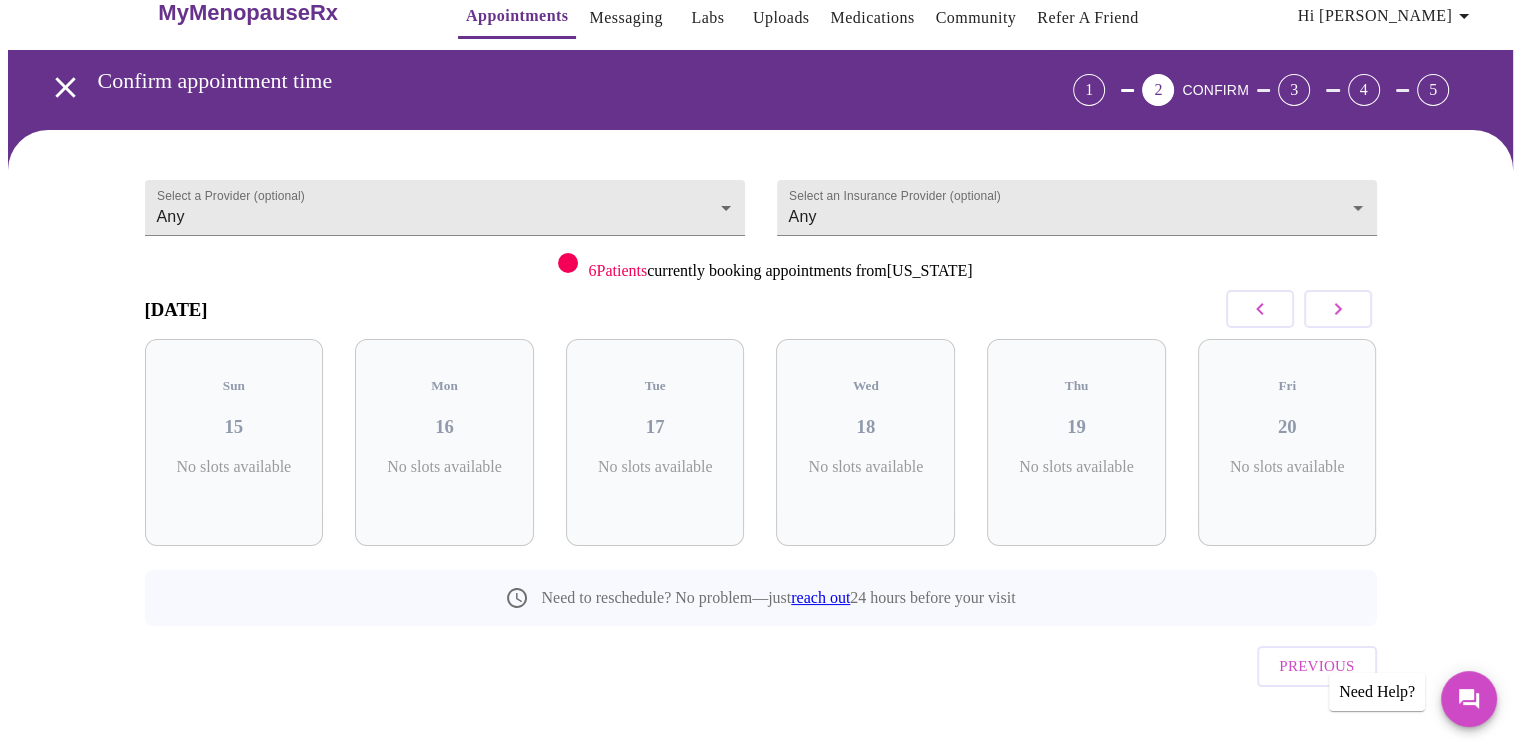 click 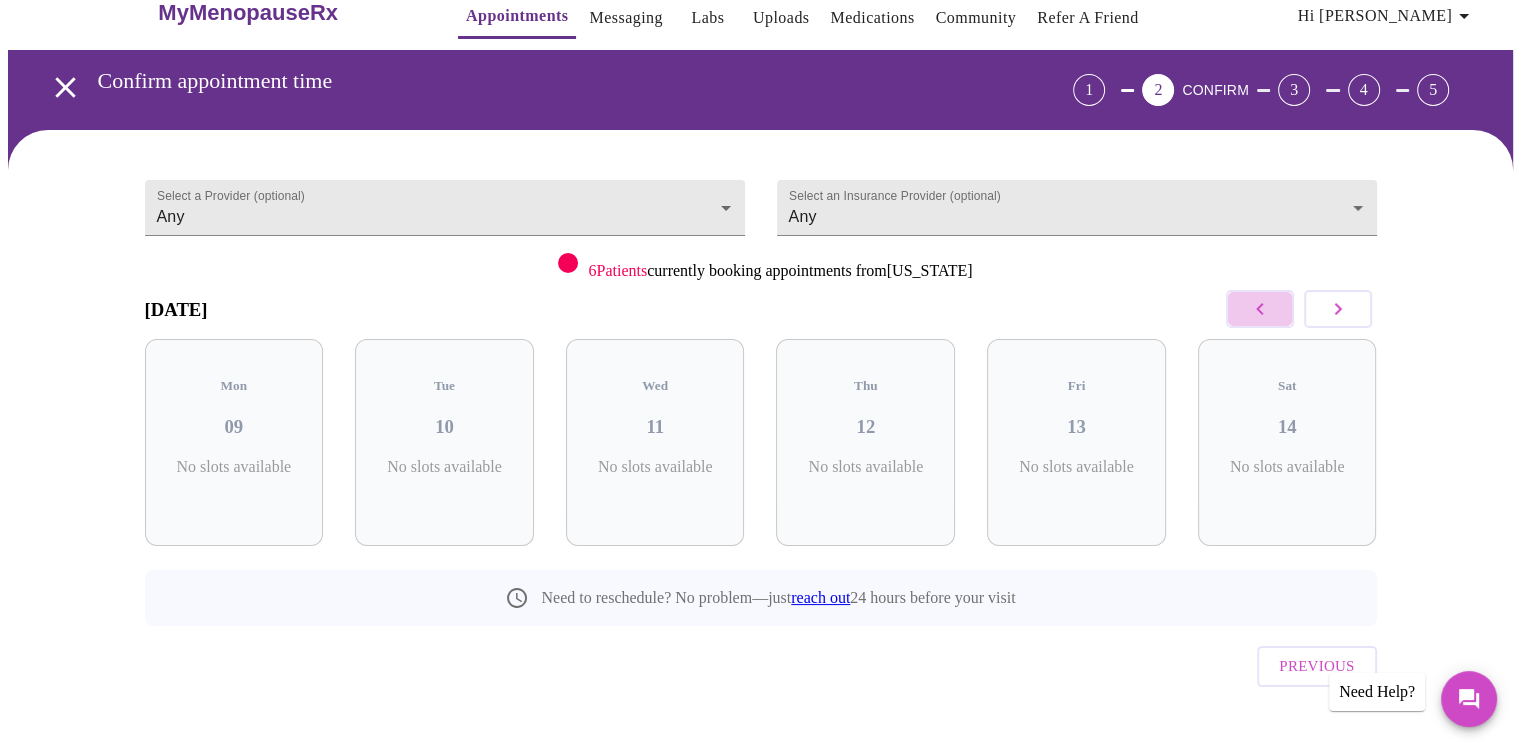 click 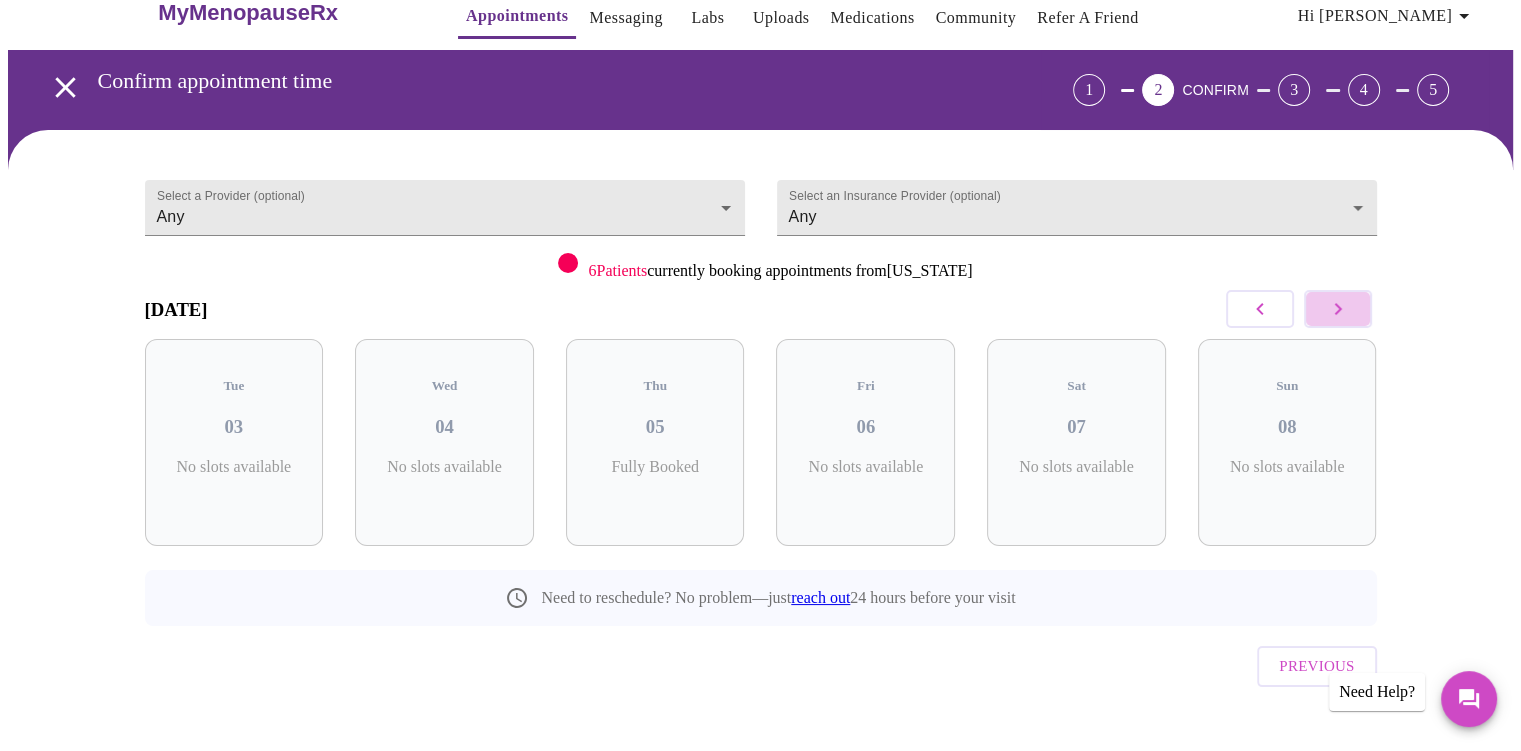 click 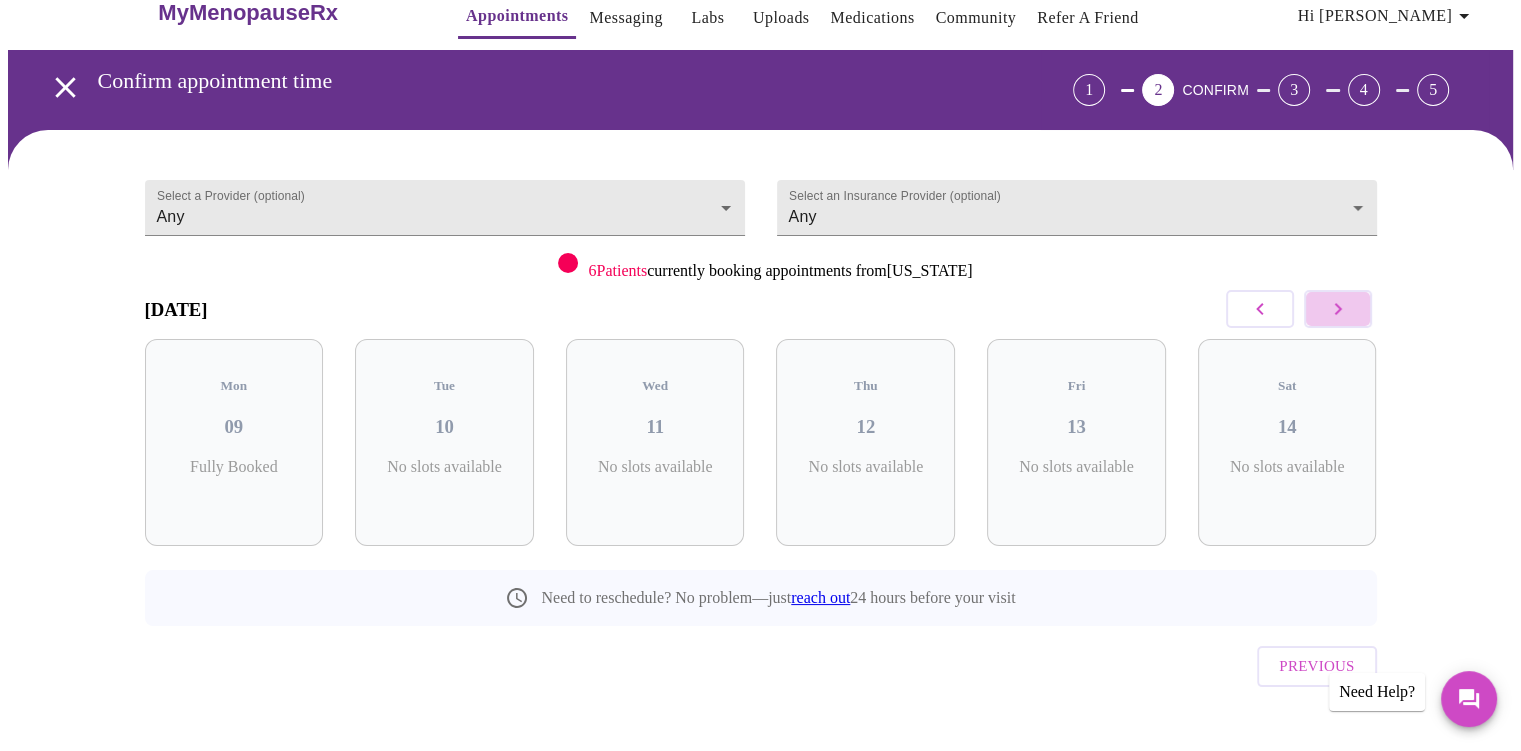 click 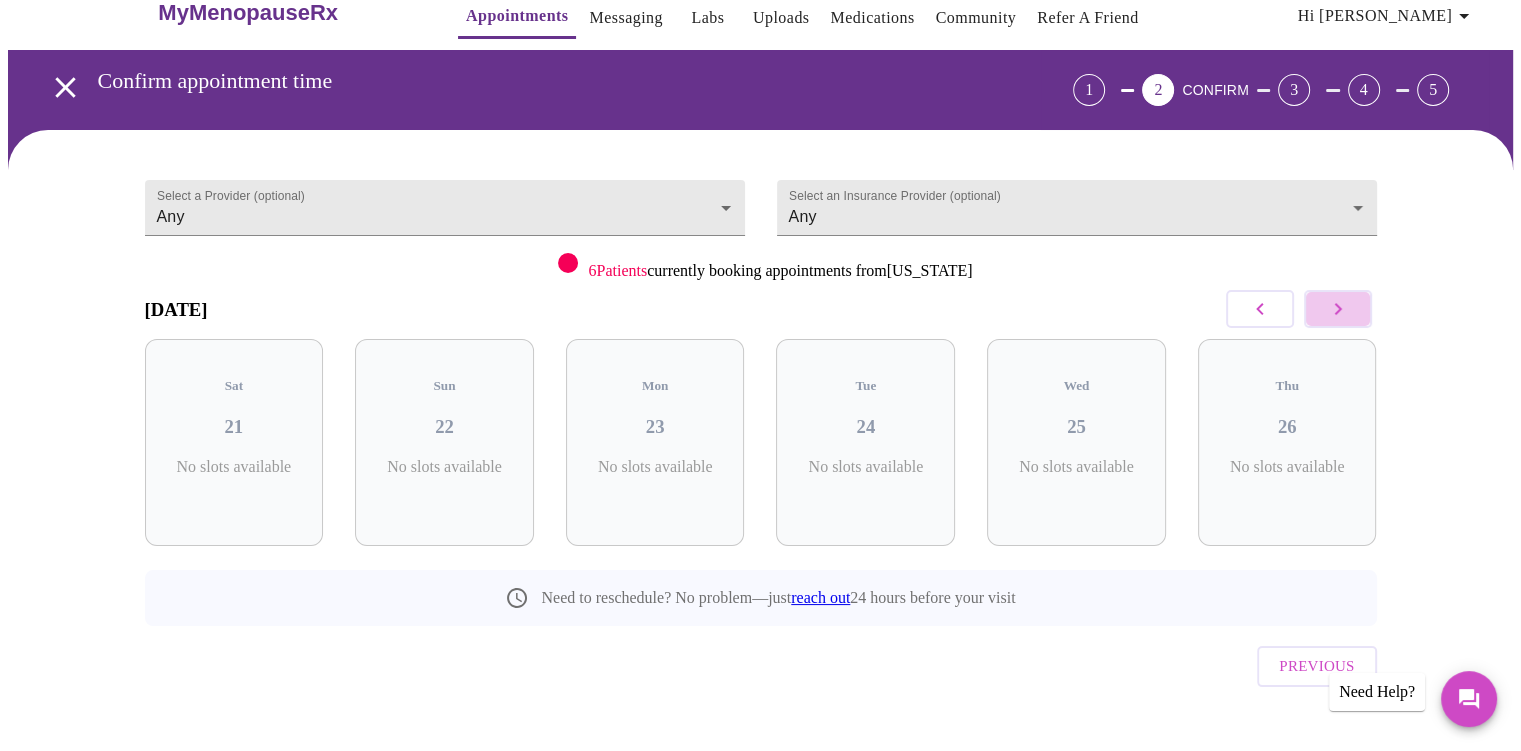 click 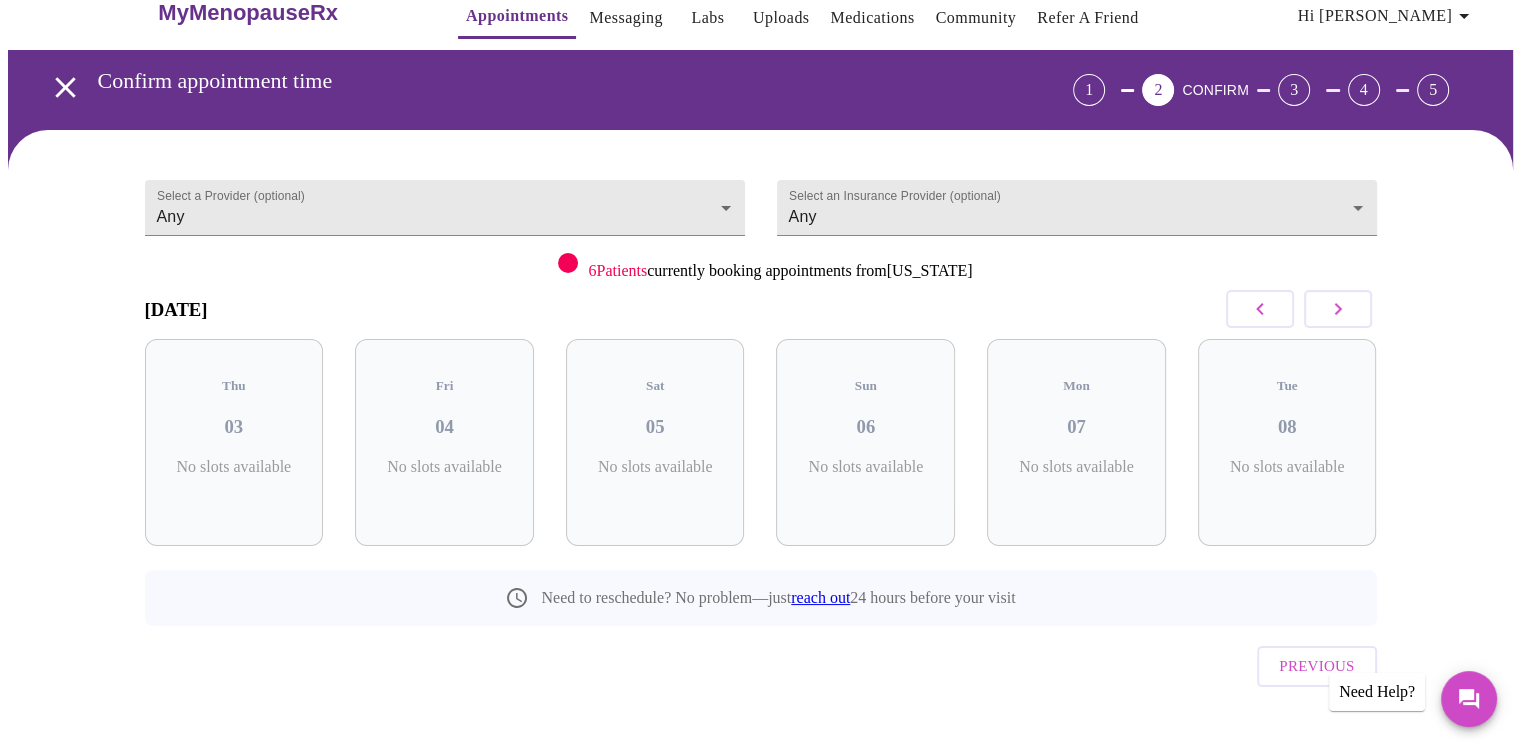 click 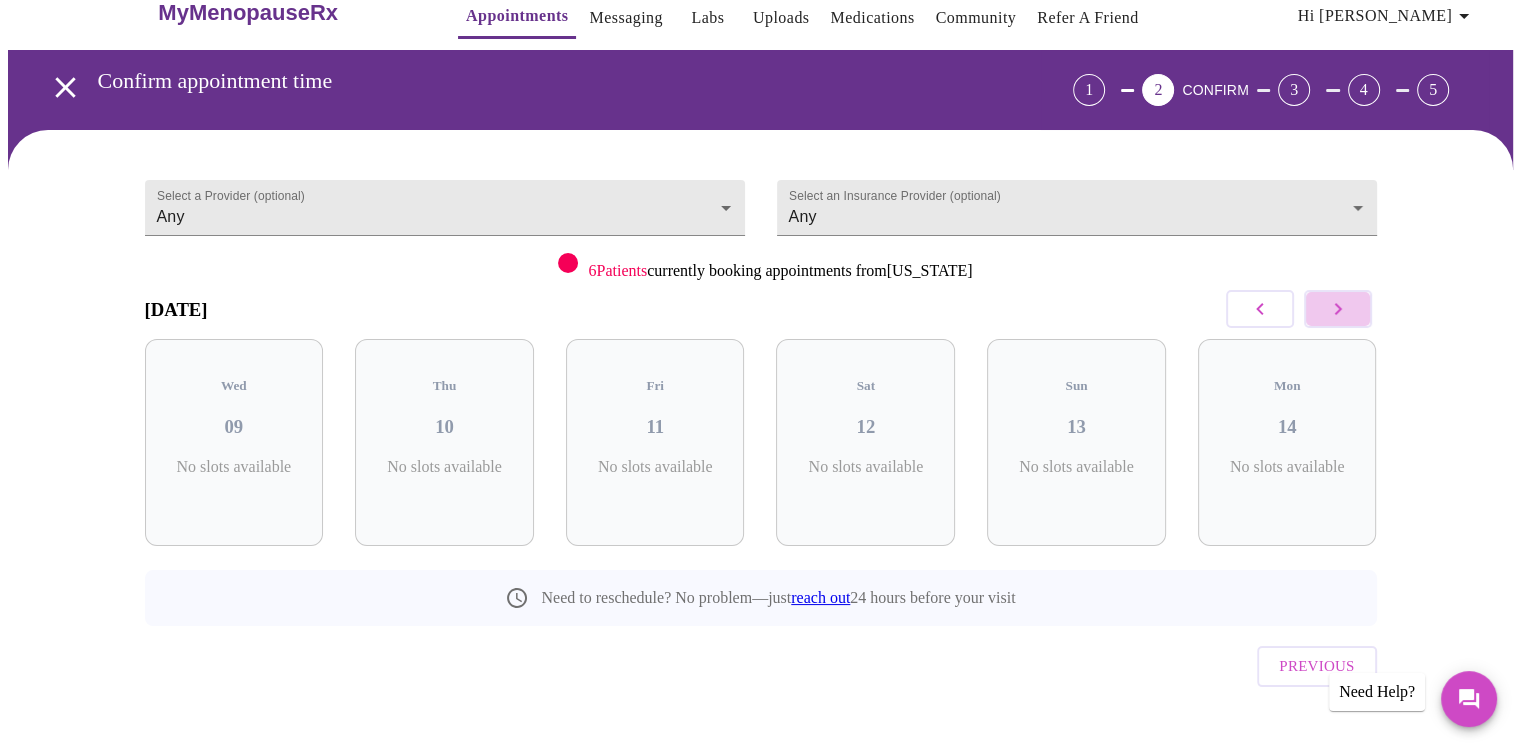 click 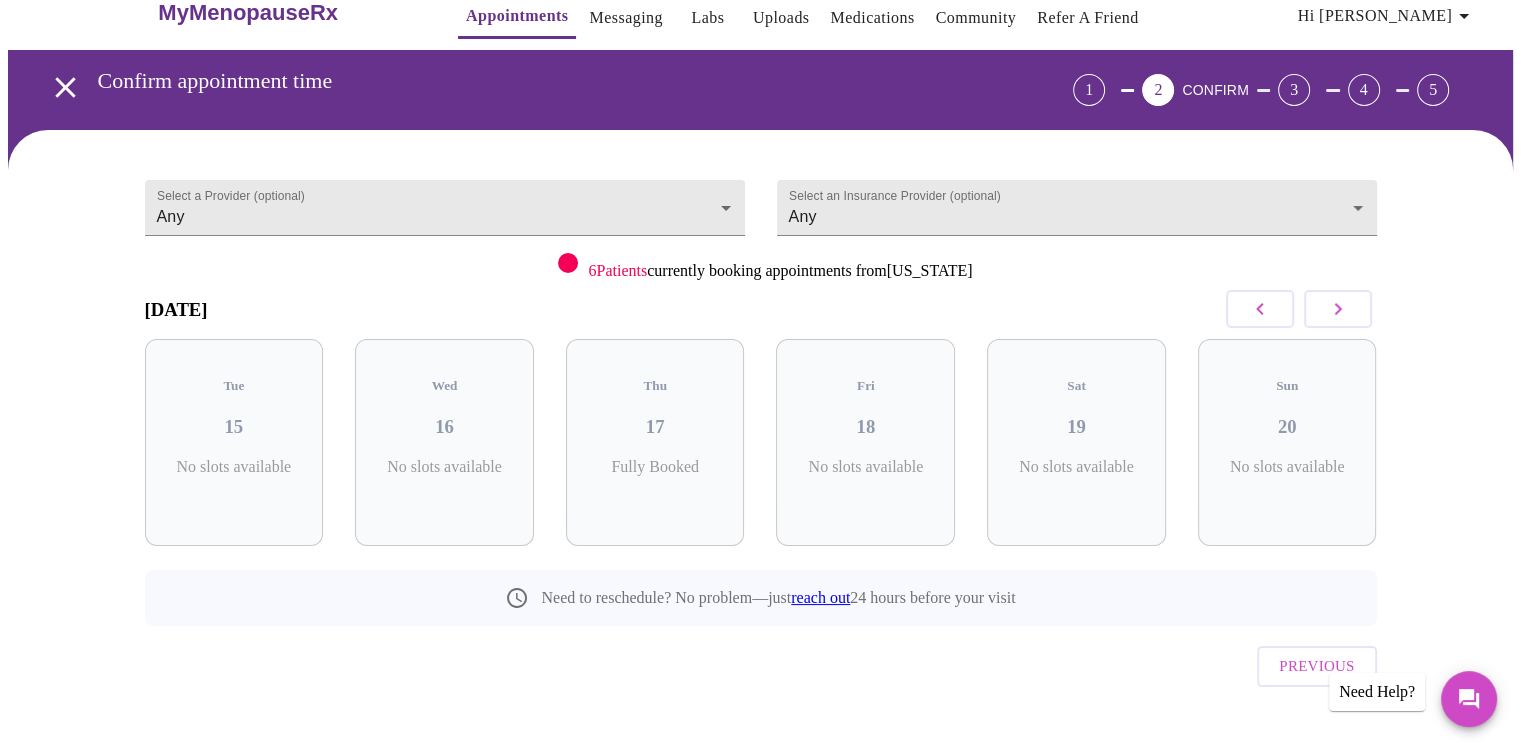 click 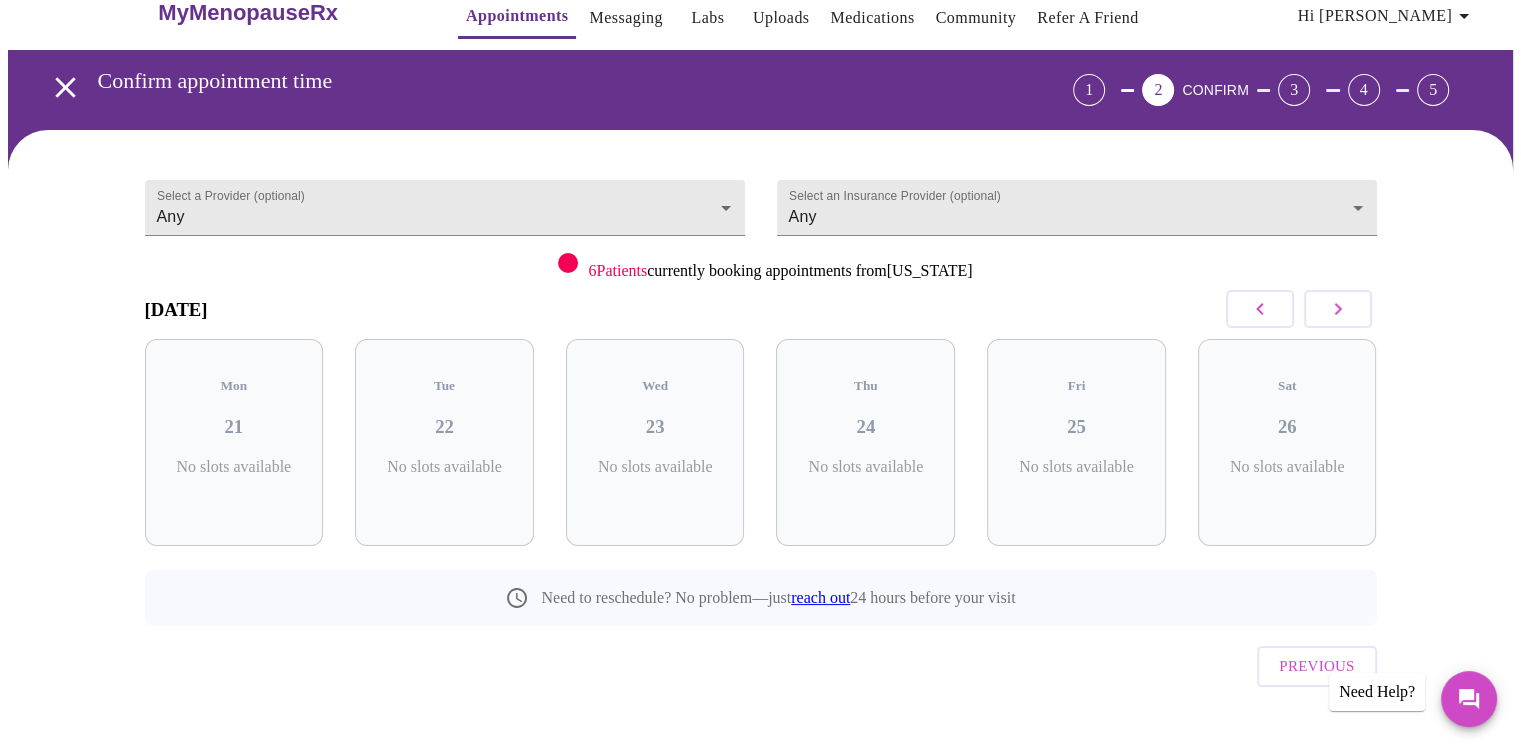 click 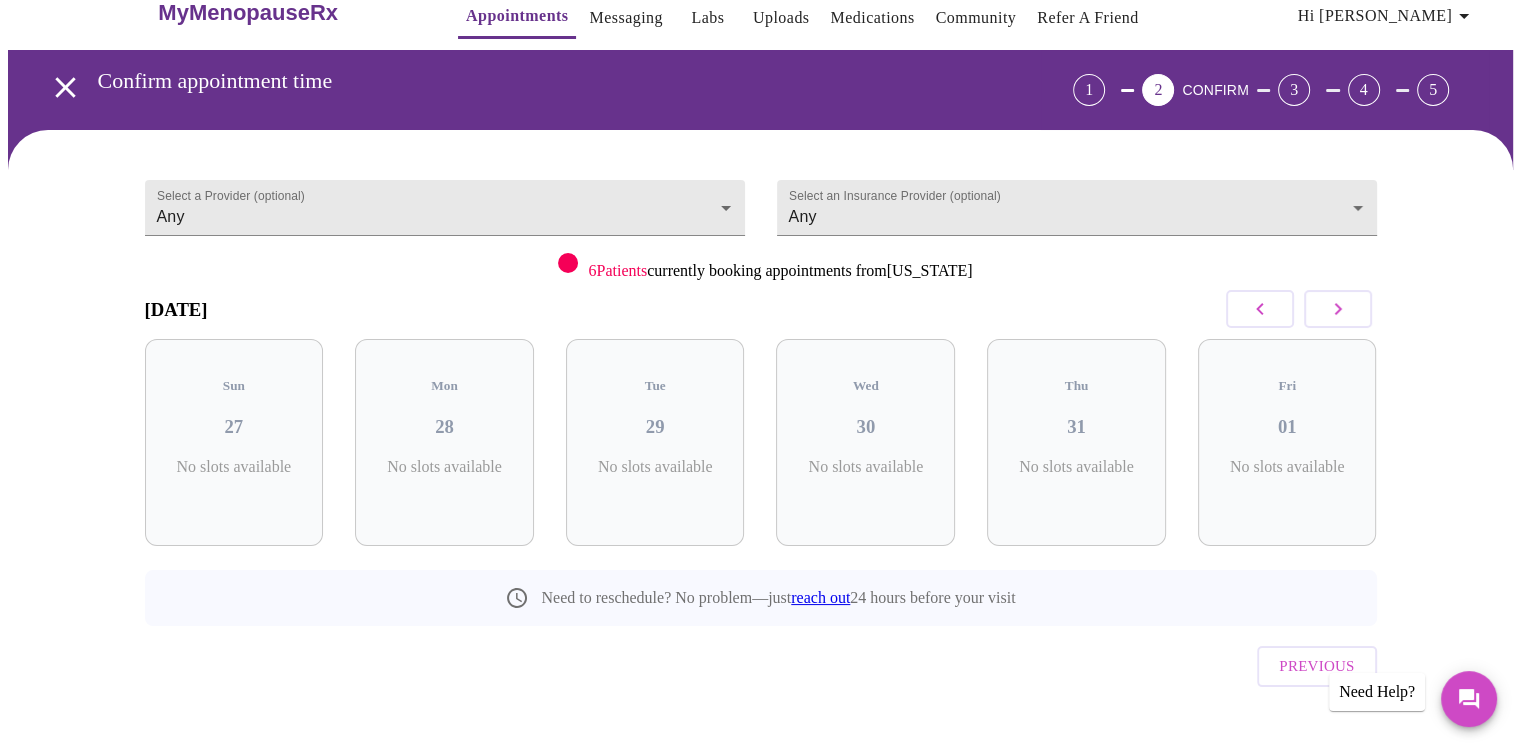 click 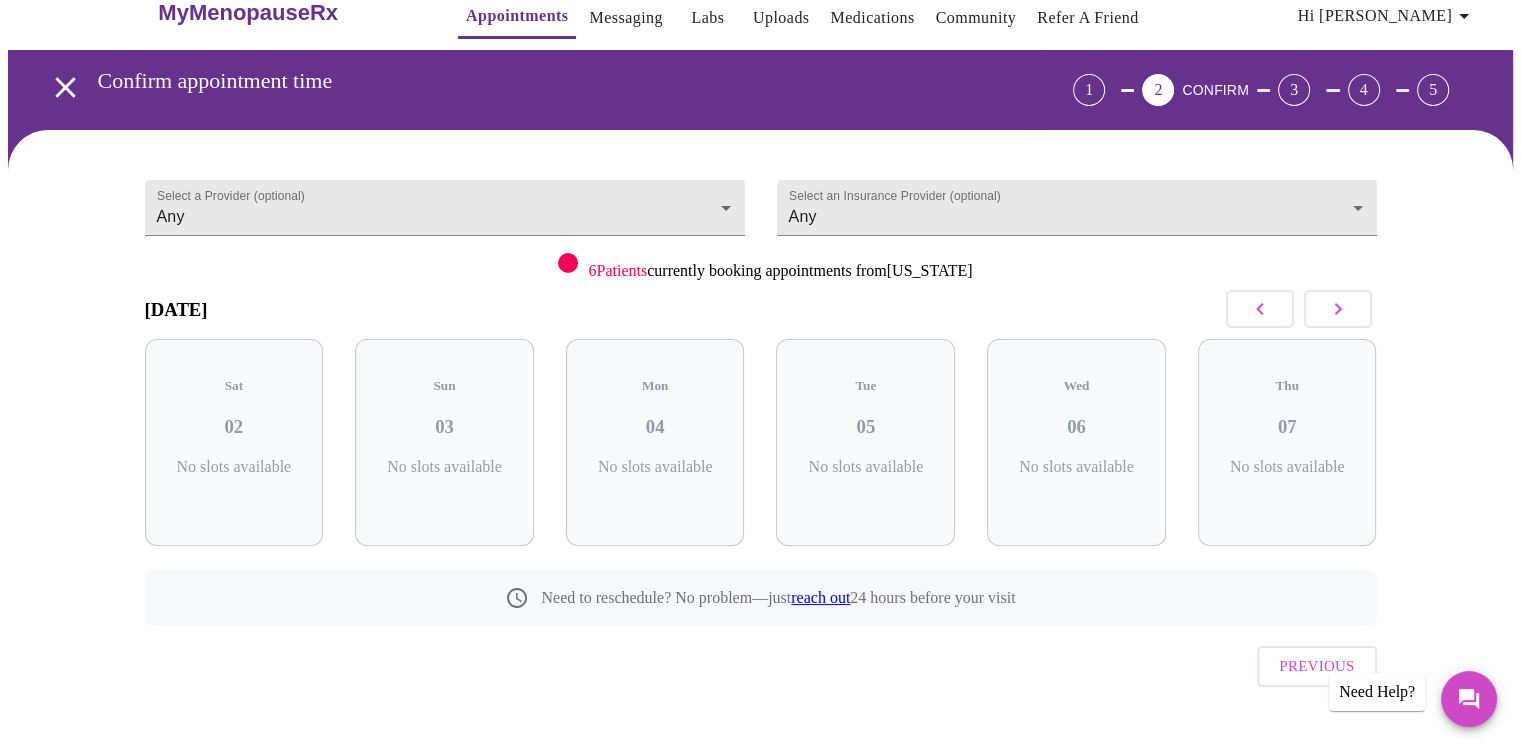 click 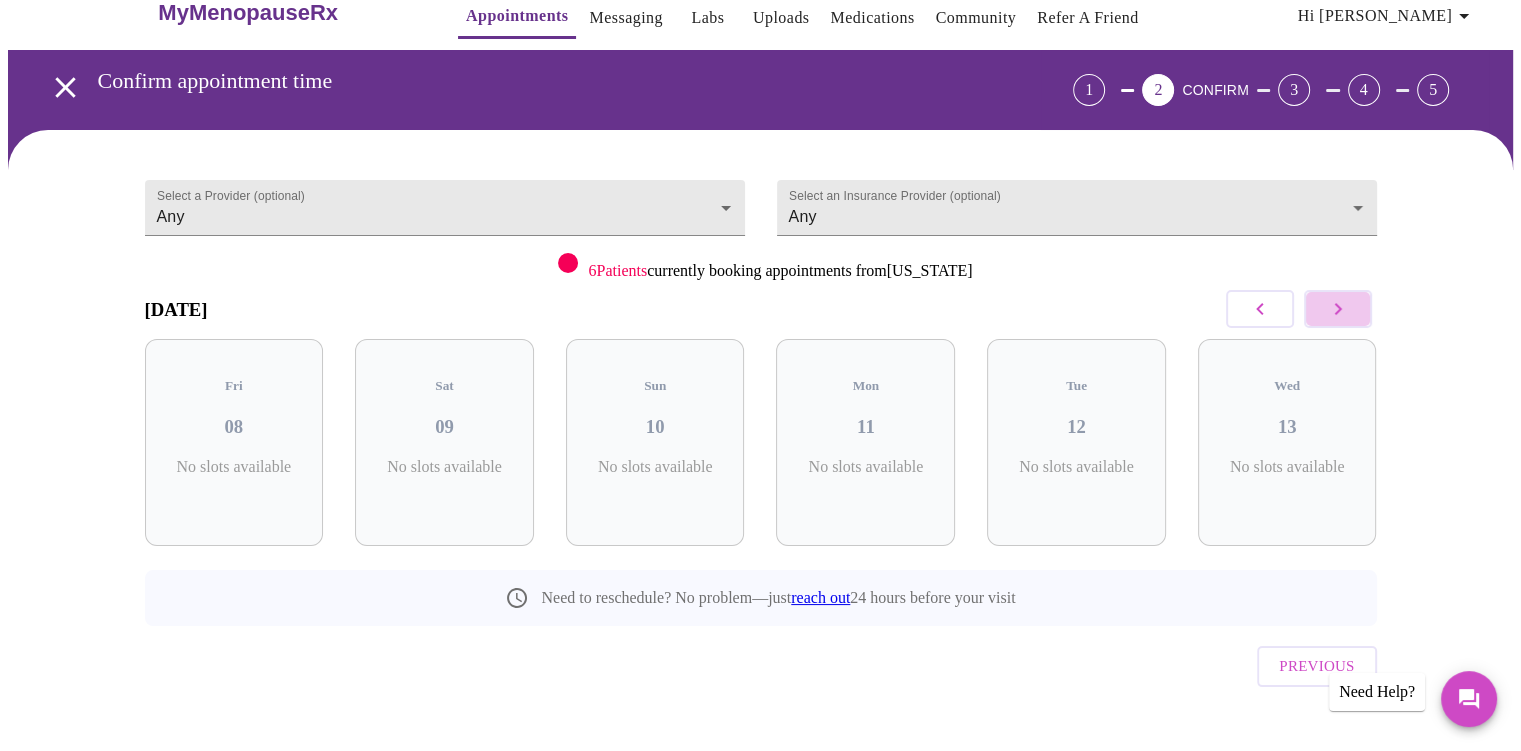 click 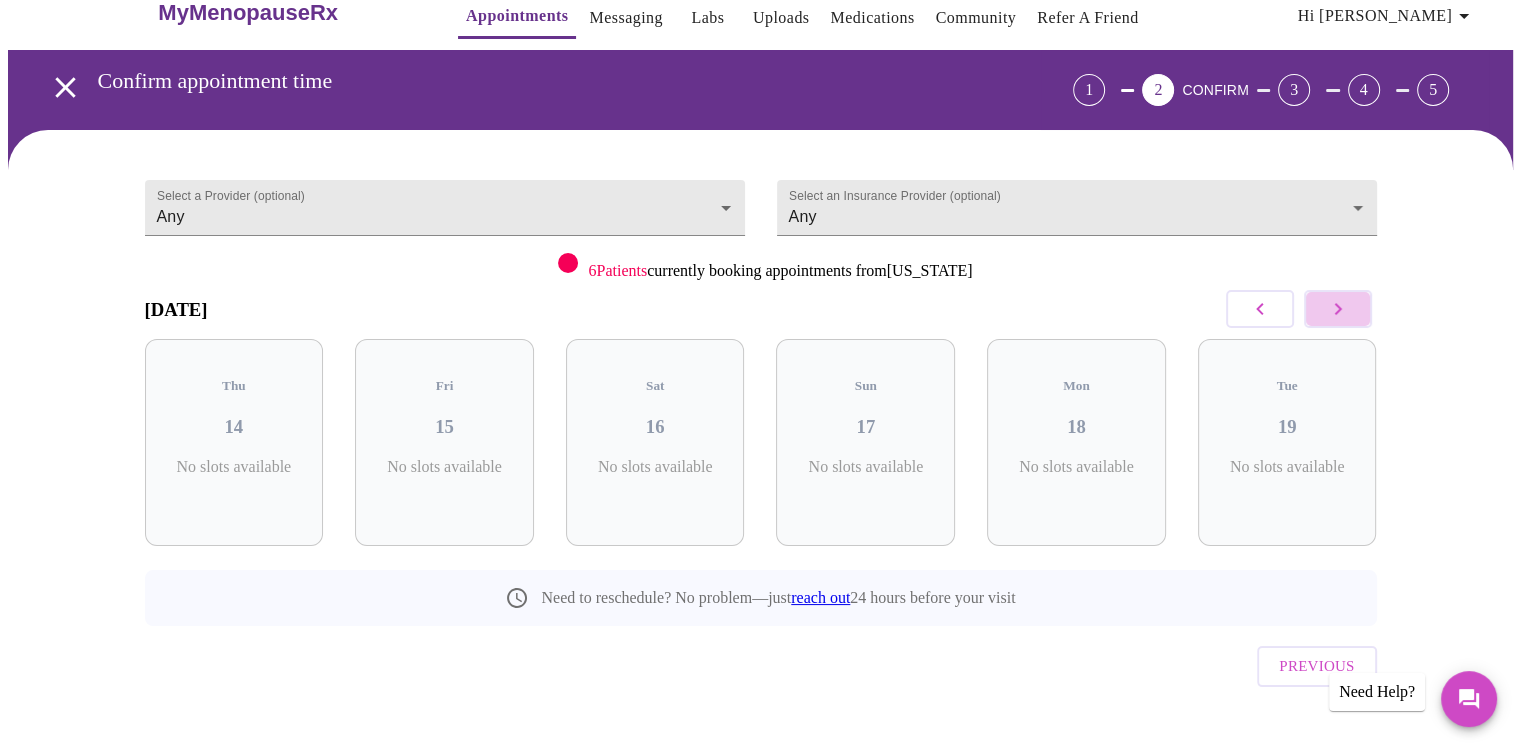 click 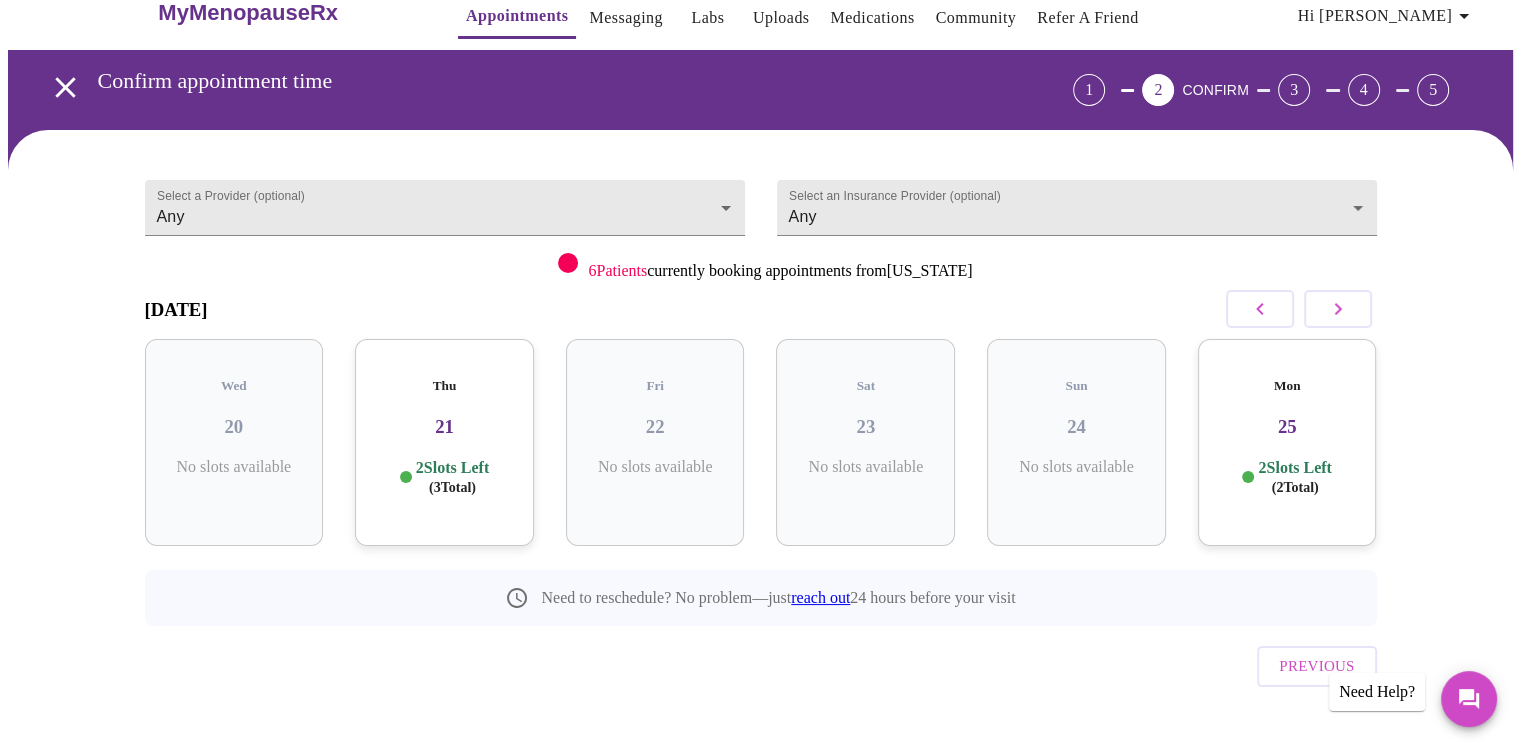 click on "Thu" at bounding box center [444, 386] 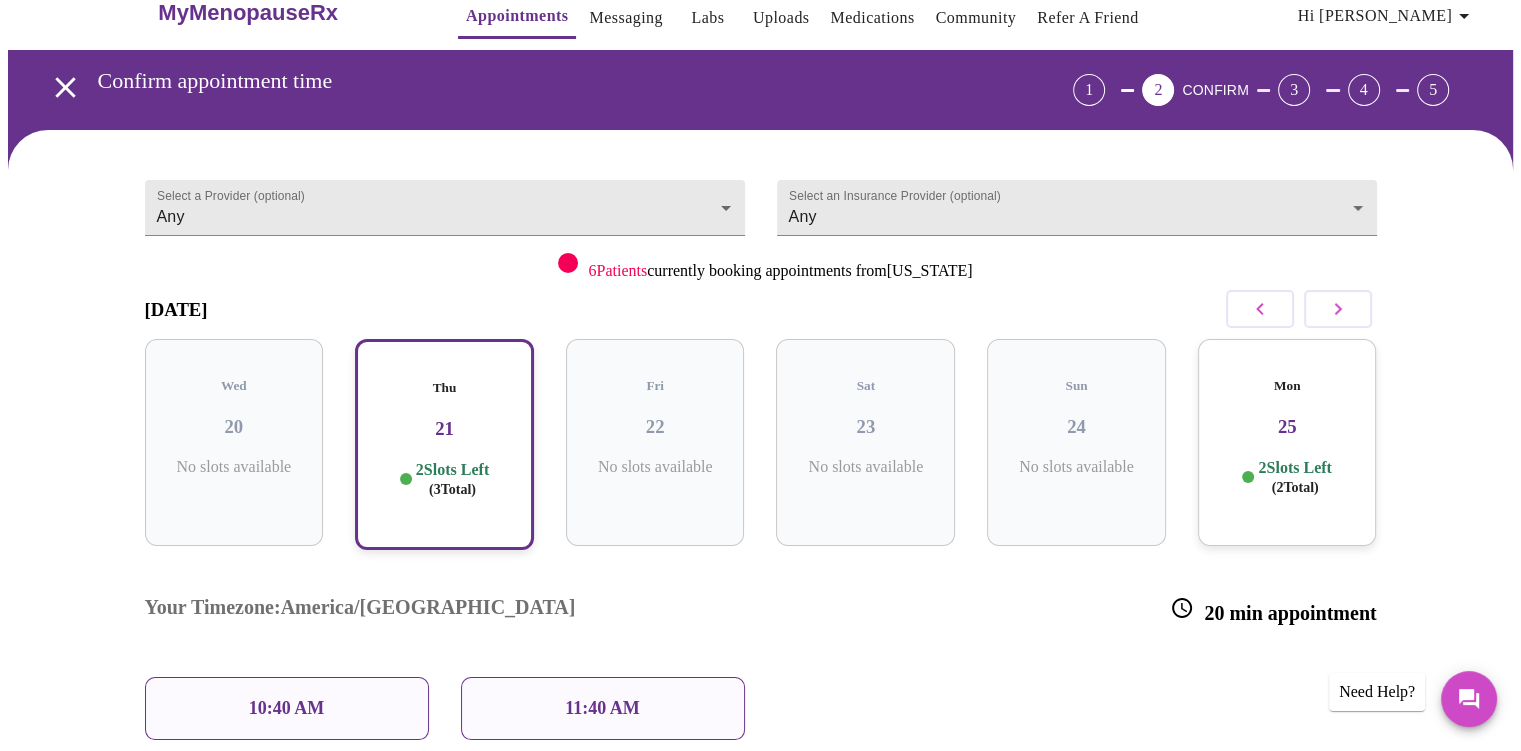 click on "10:40 AM" at bounding box center (287, 708) 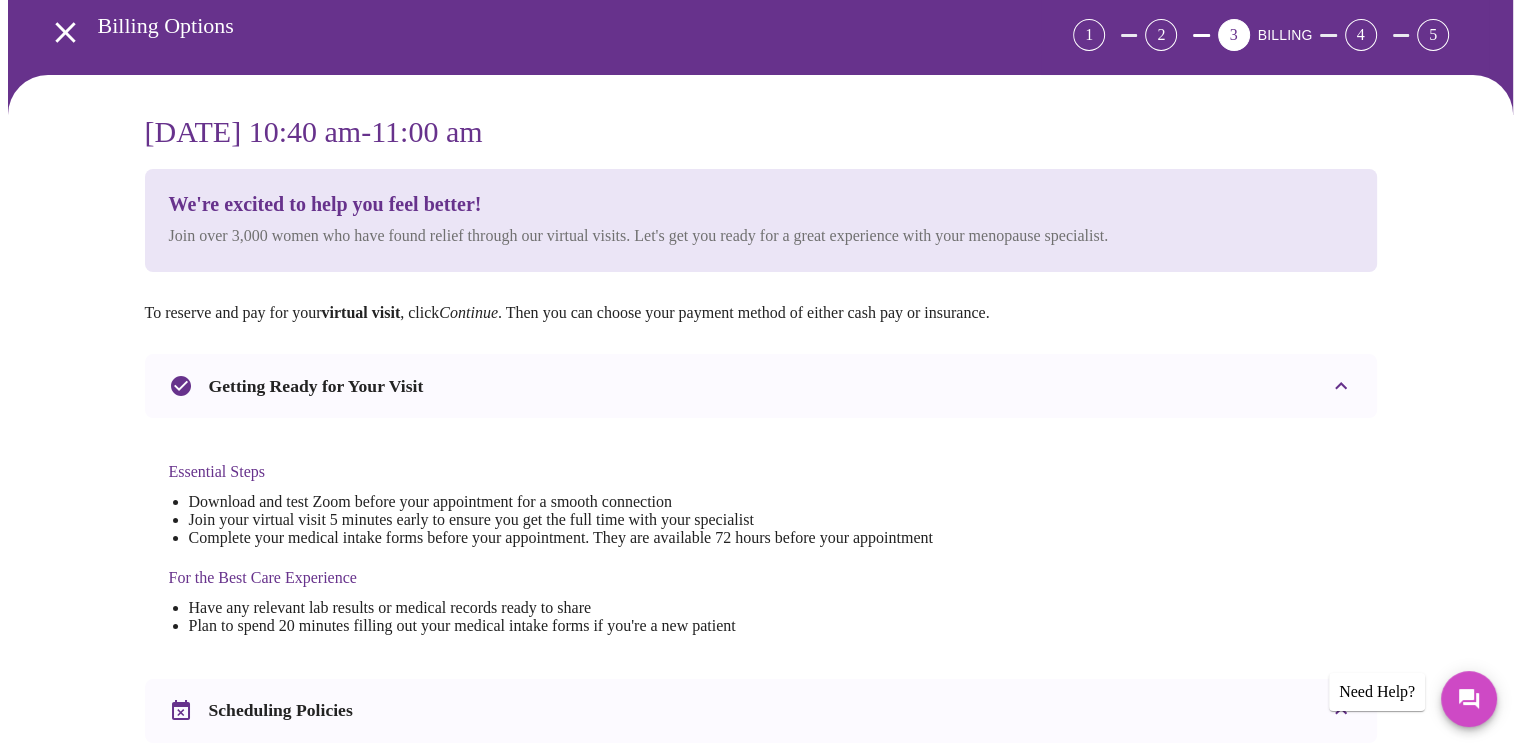 scroll, scrollTop: 0, scrollLeft: 0, axis: both 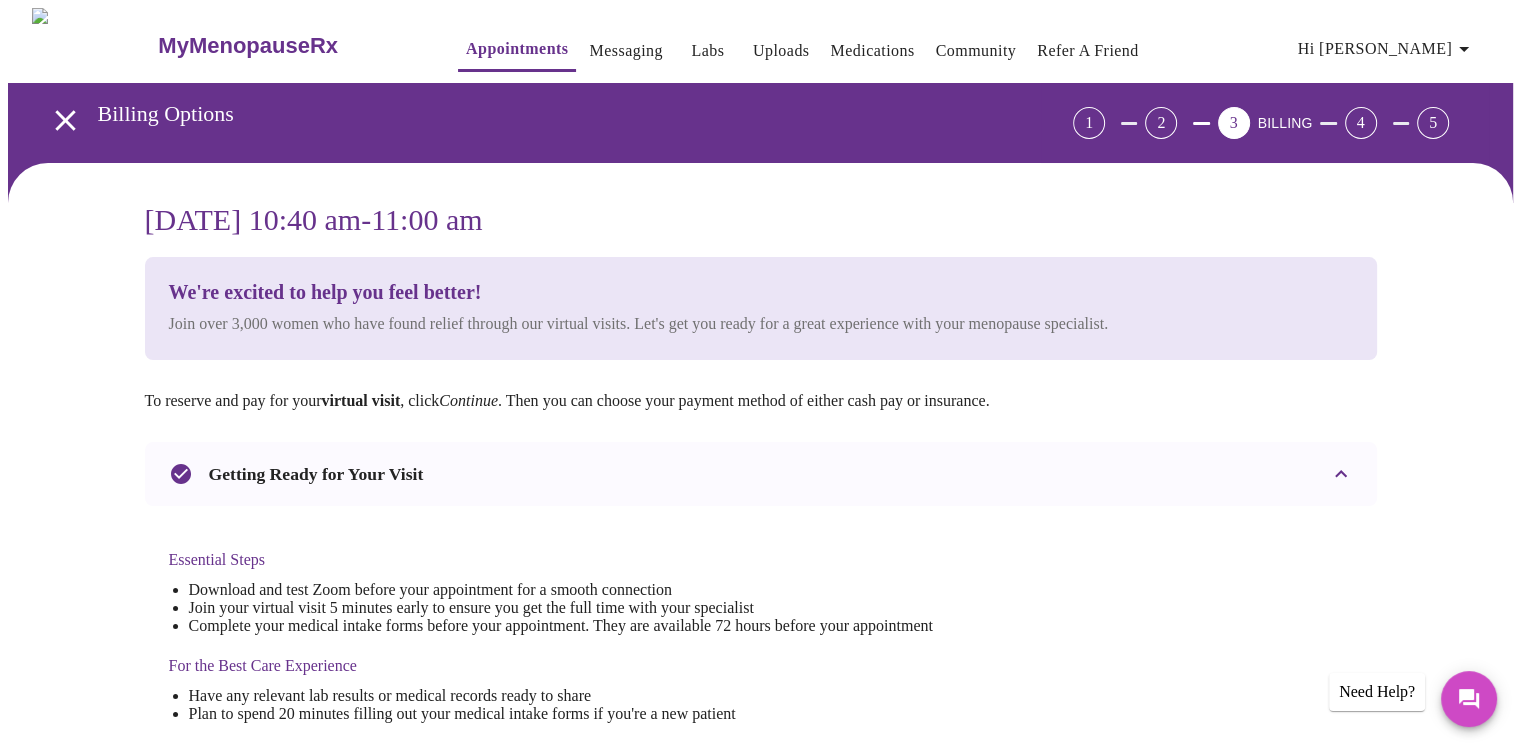 click 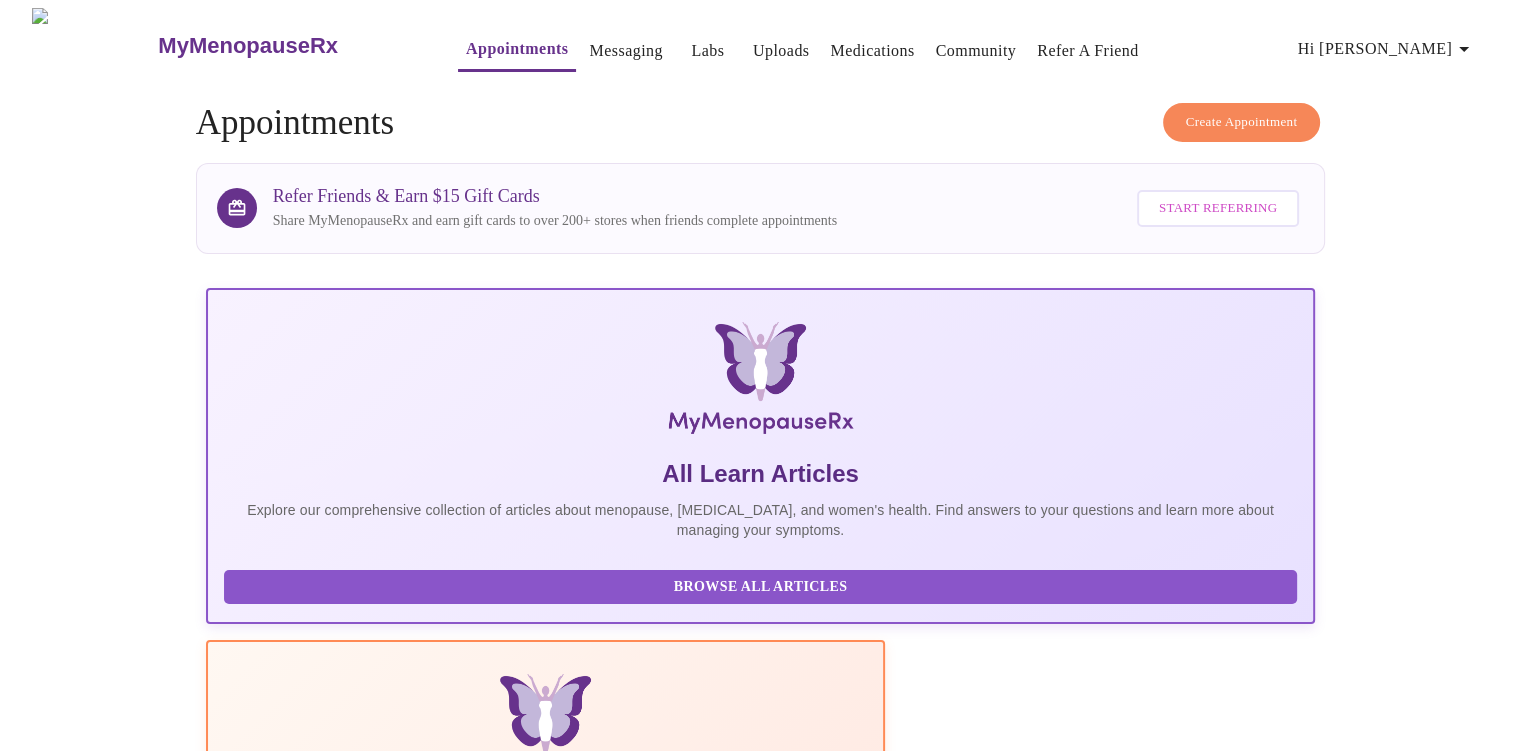 click on "Create Appointment" at bounding box center (1242, 122) 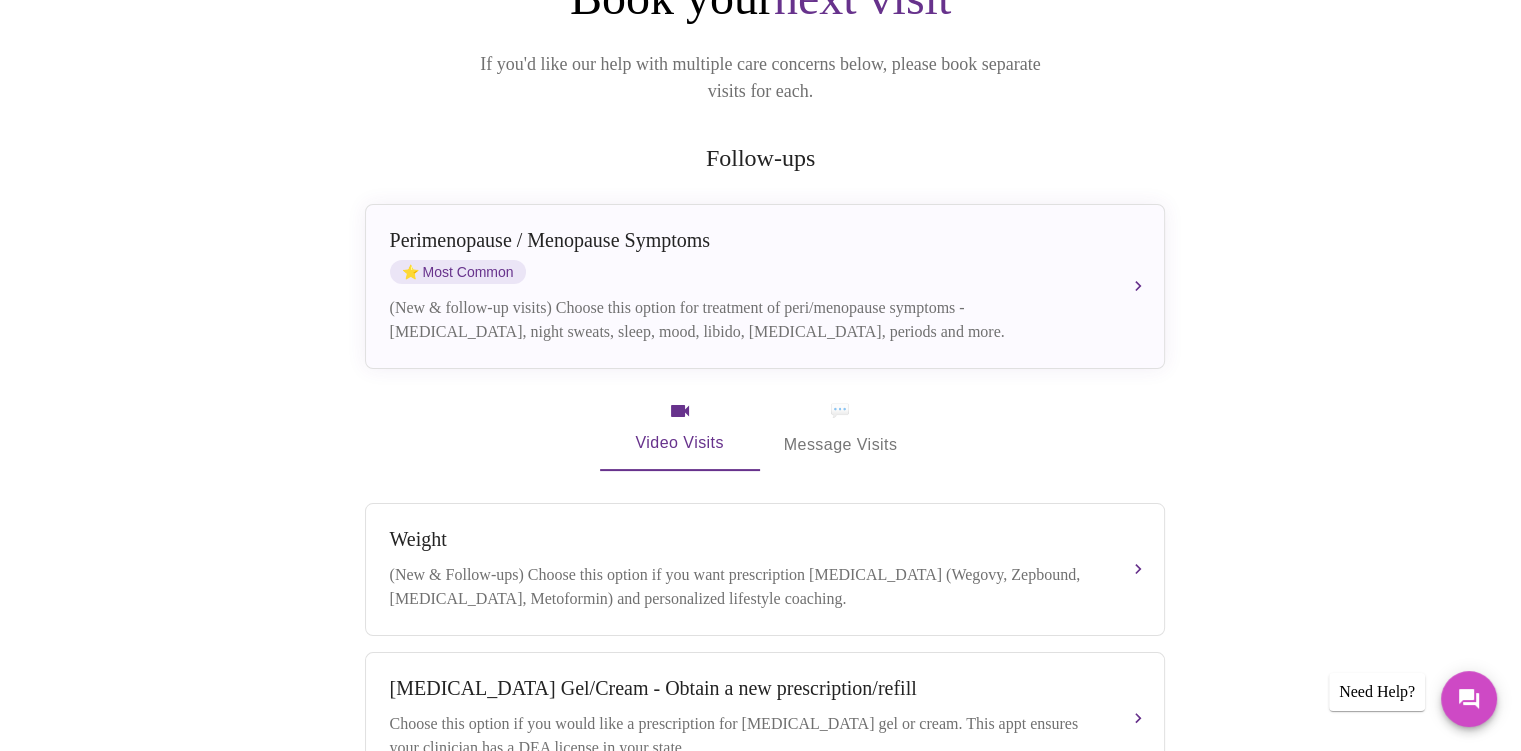 scroll, scrollTop: 300, scrollLeft: 0, axis: vertical 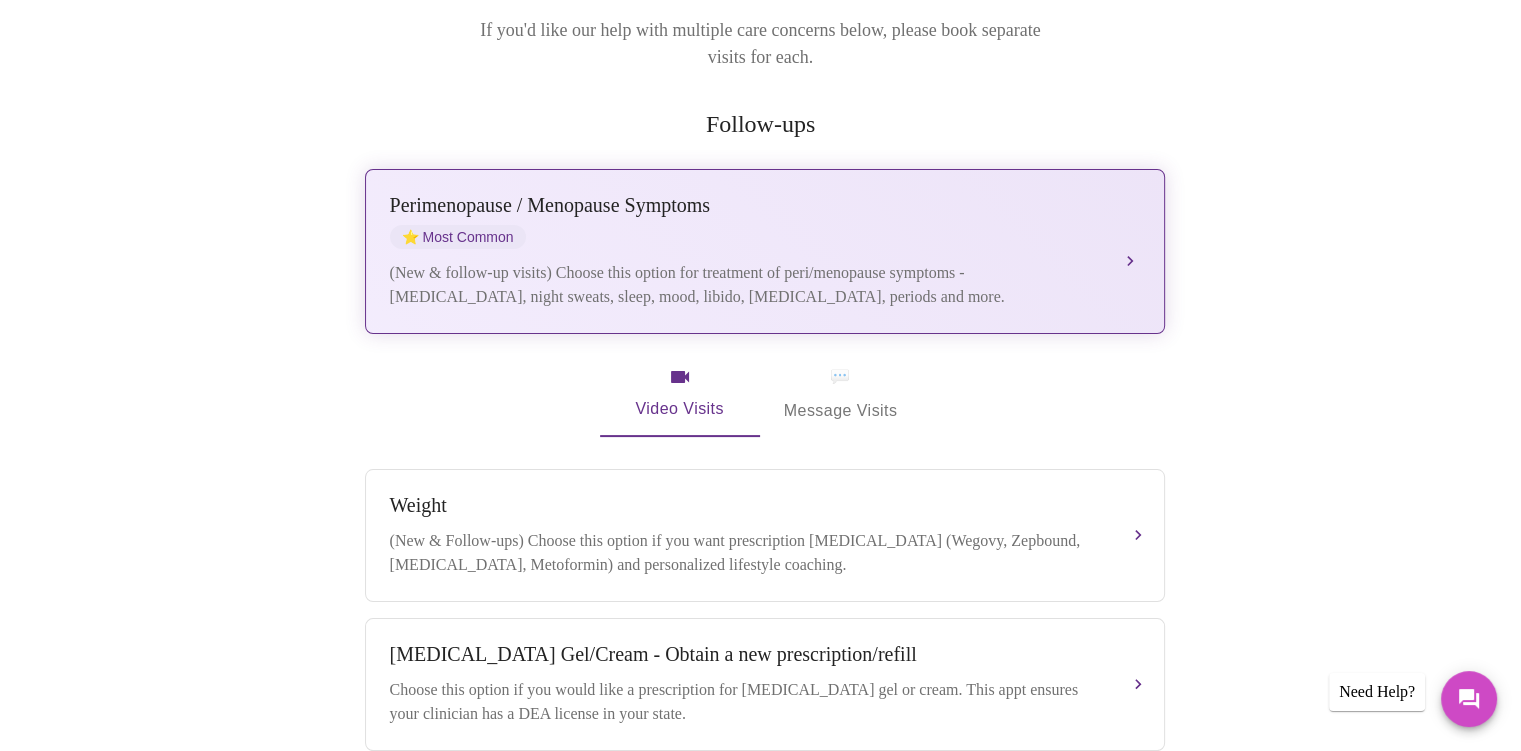 click on "⭐  Most Common" at bounding box center [458, 237] 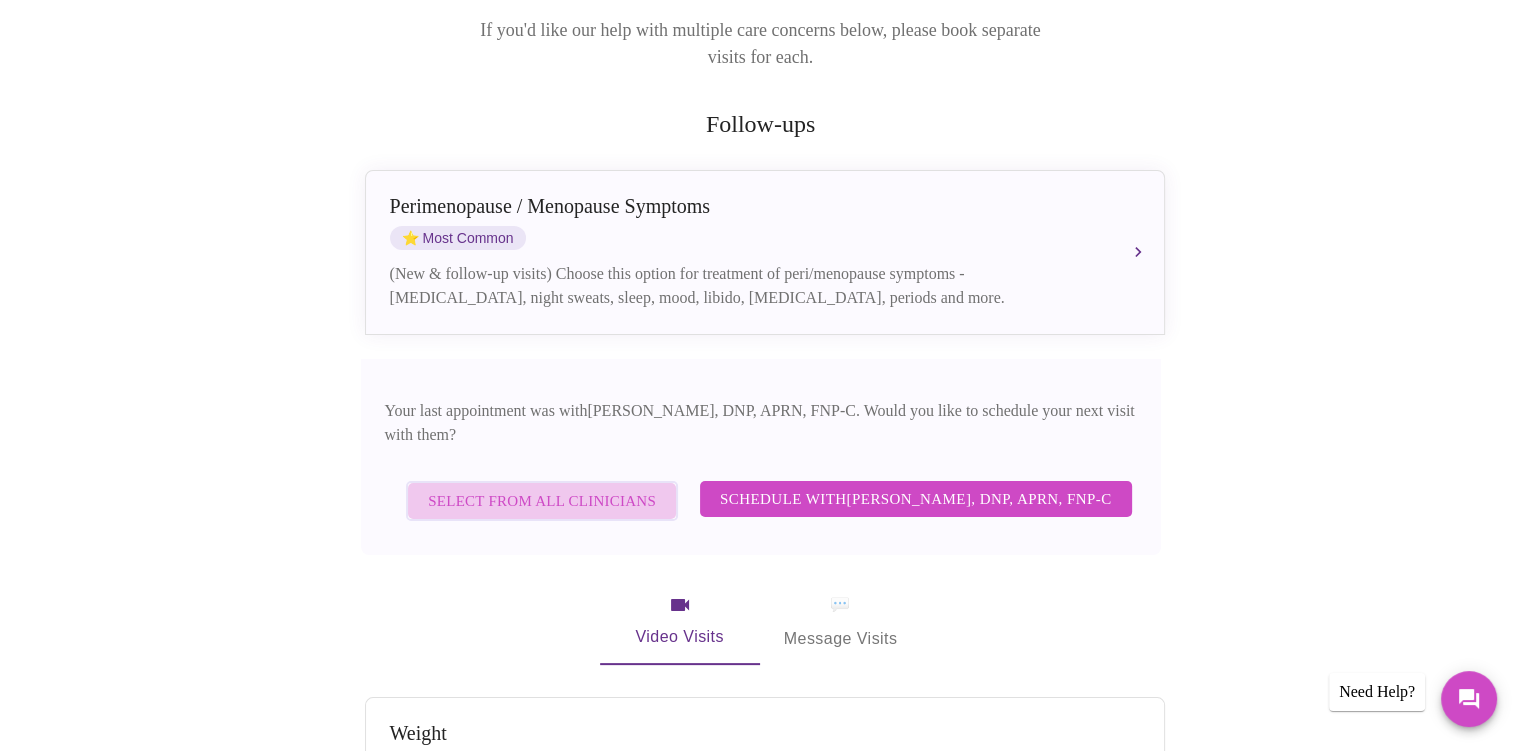 click on "Select from All Clinicians" at bounding box center (542, 501) 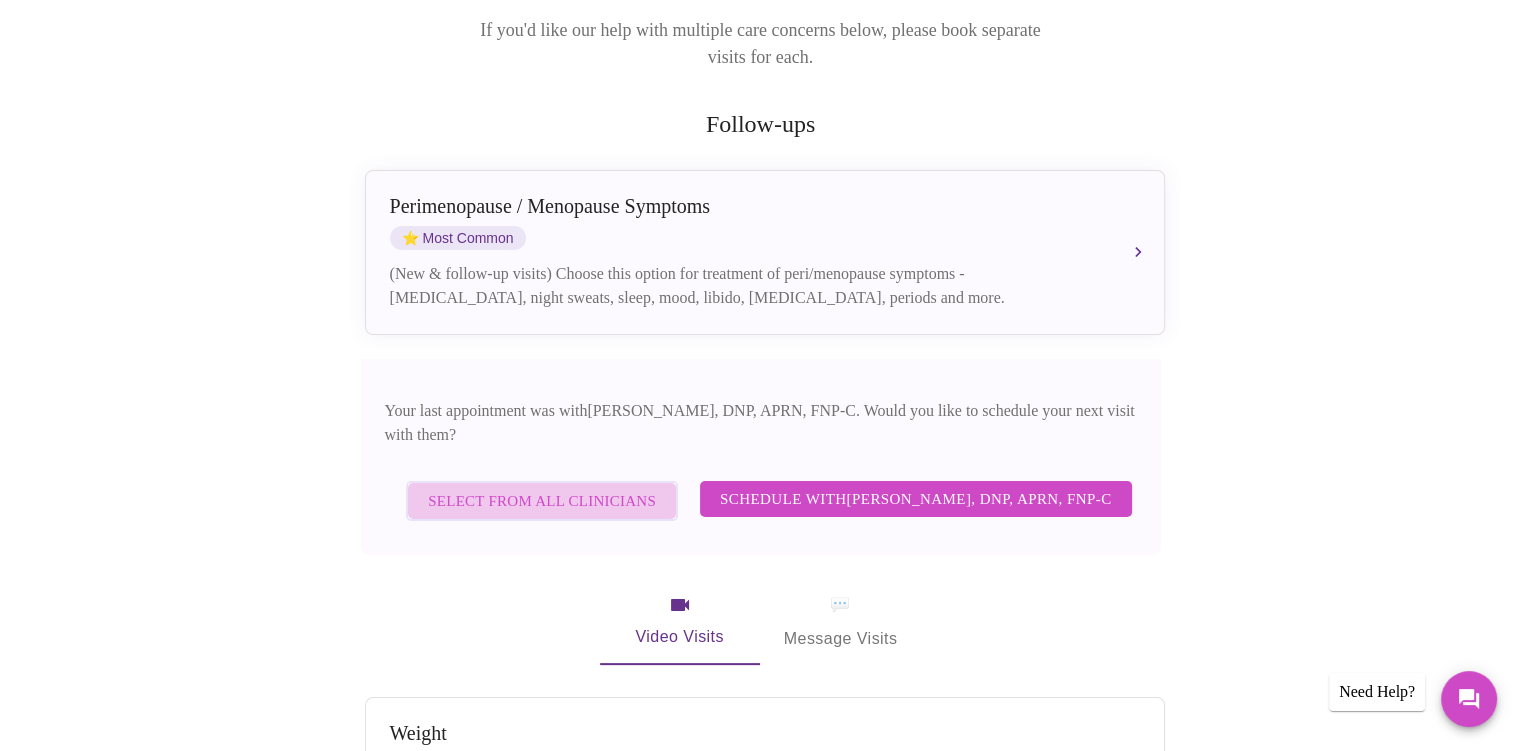 scroll, scrollTop: 33, scrollLeft: 0, axis: vertical 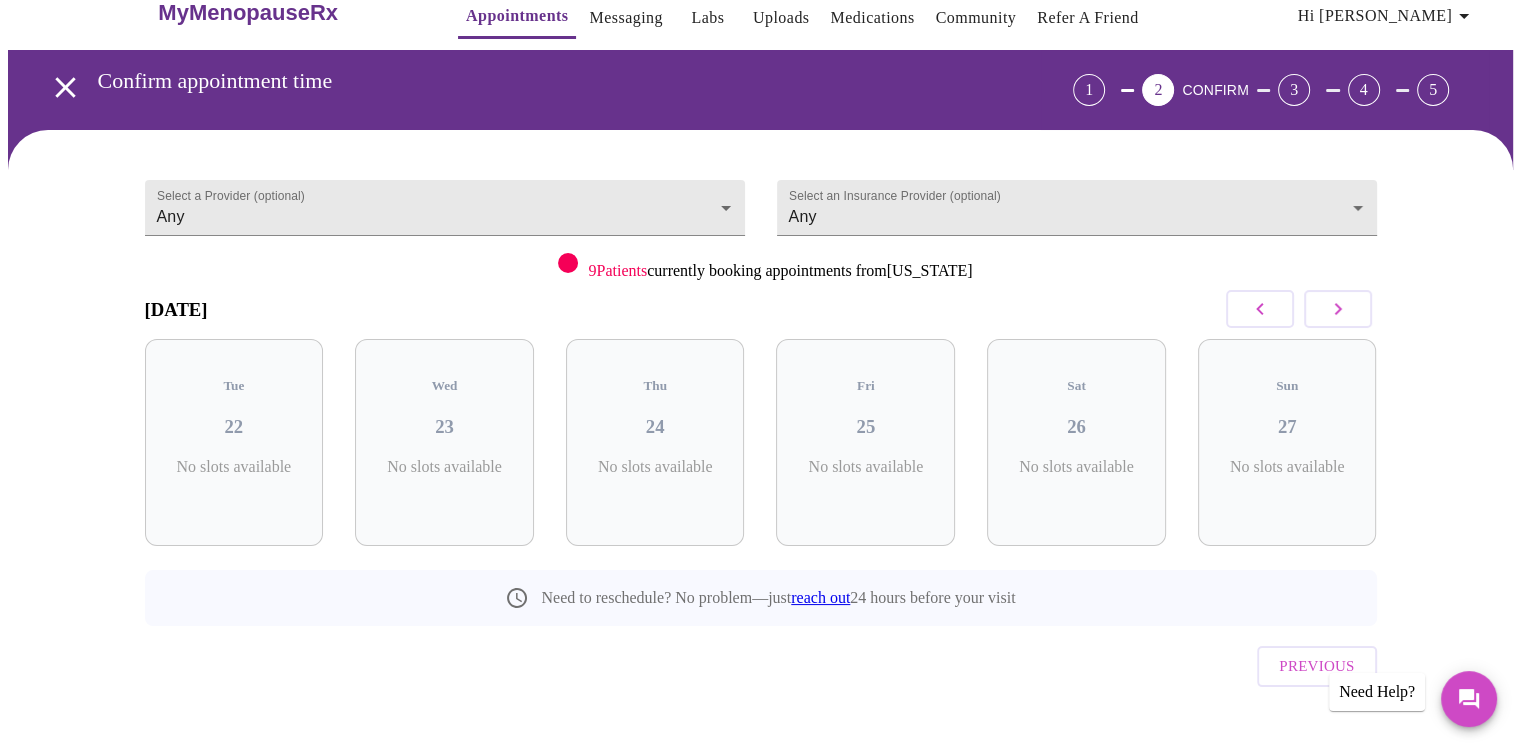 click 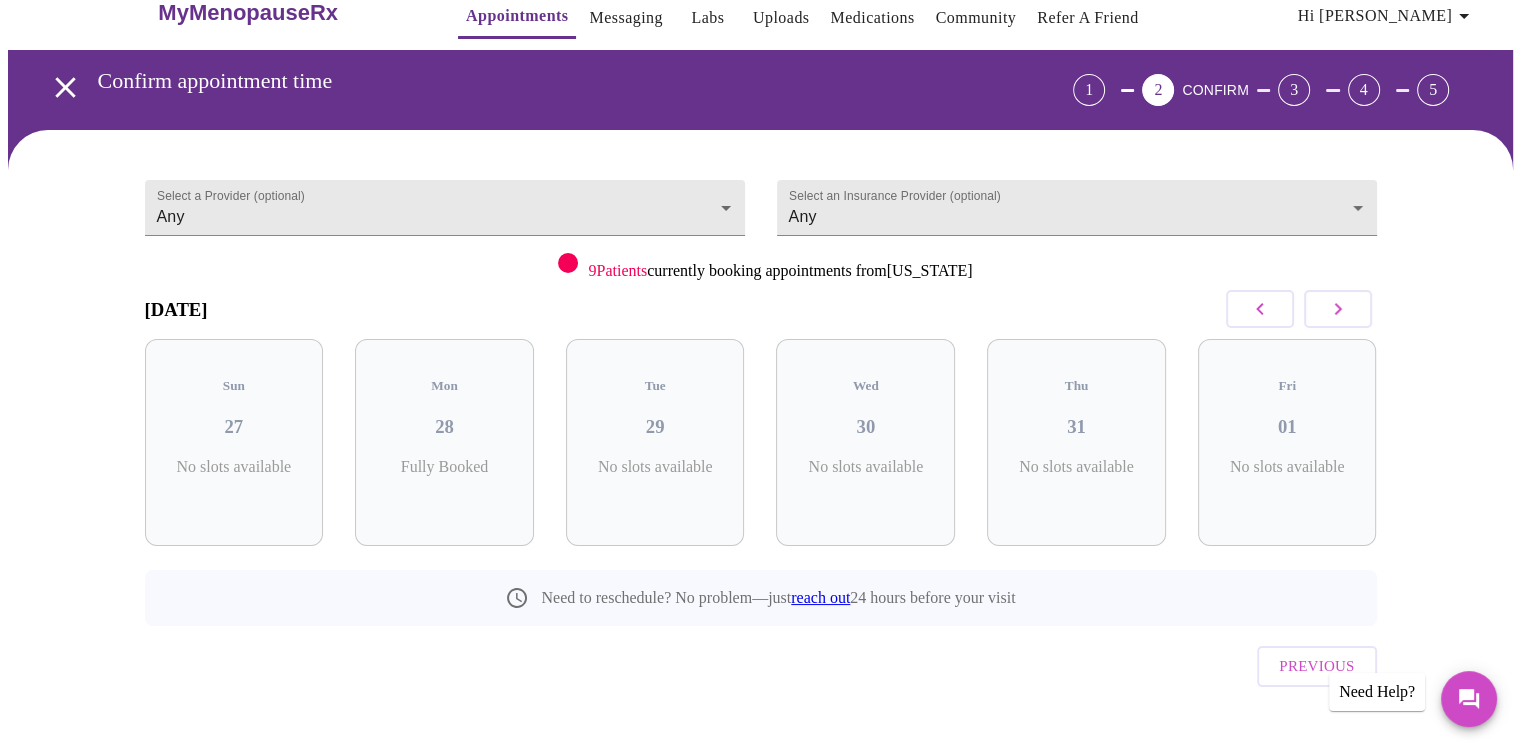 click 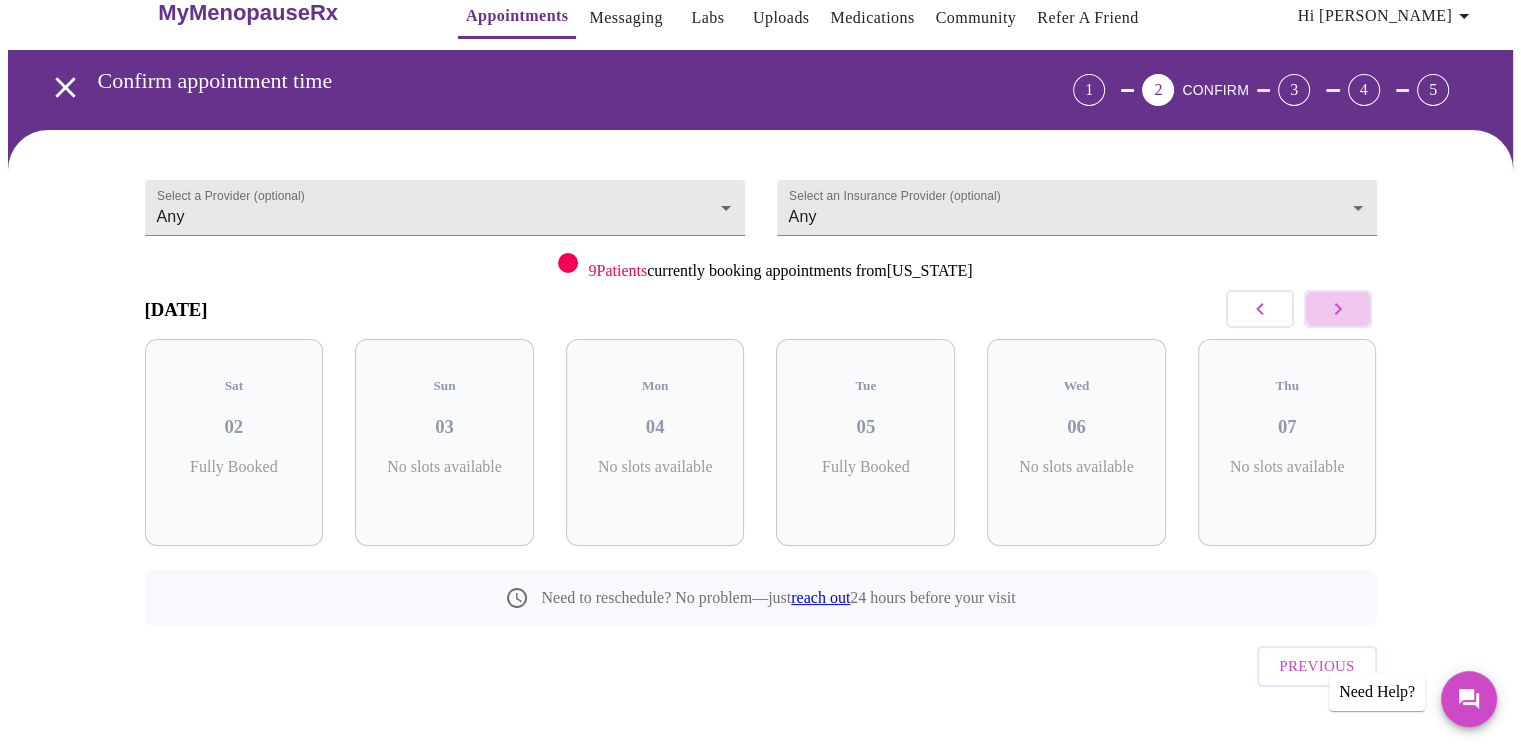 click 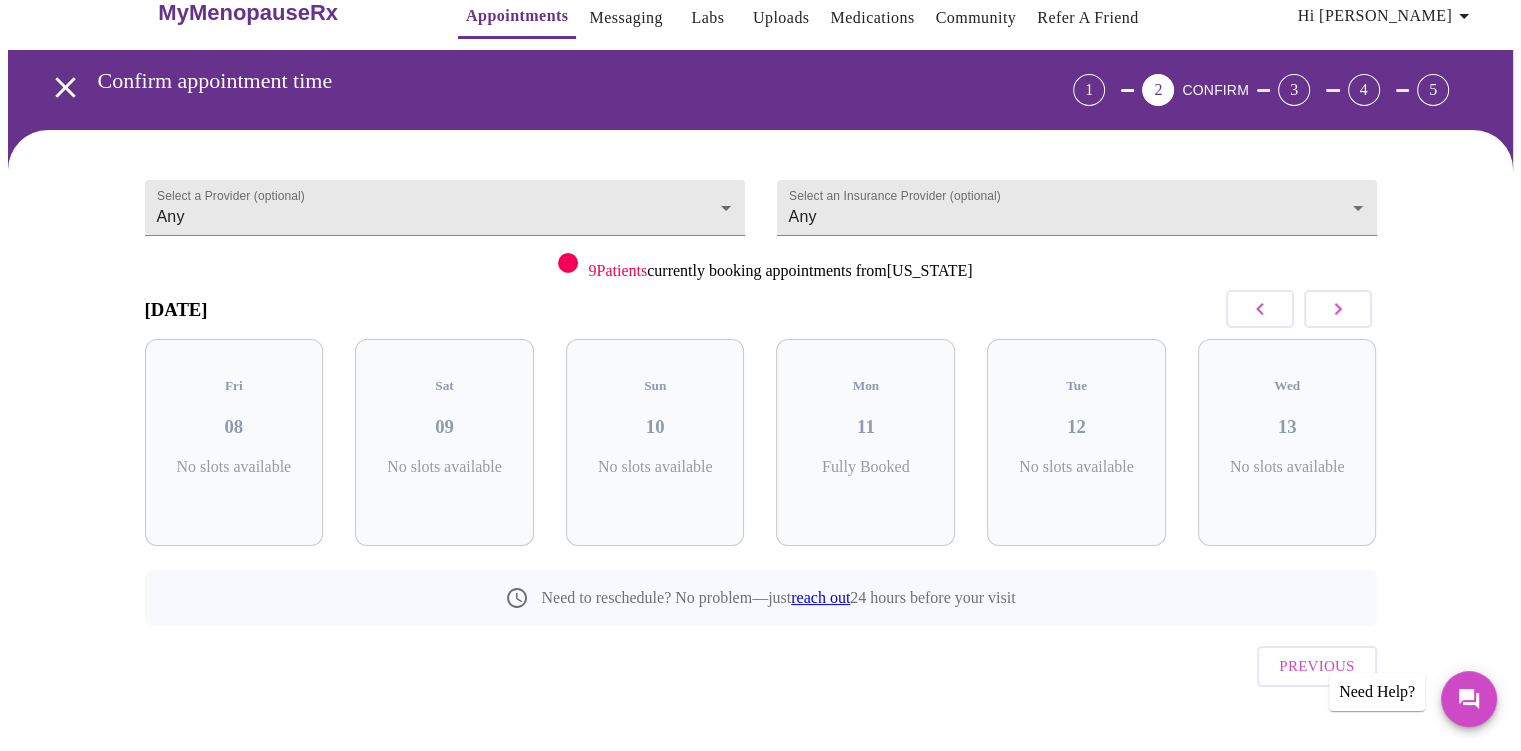 click 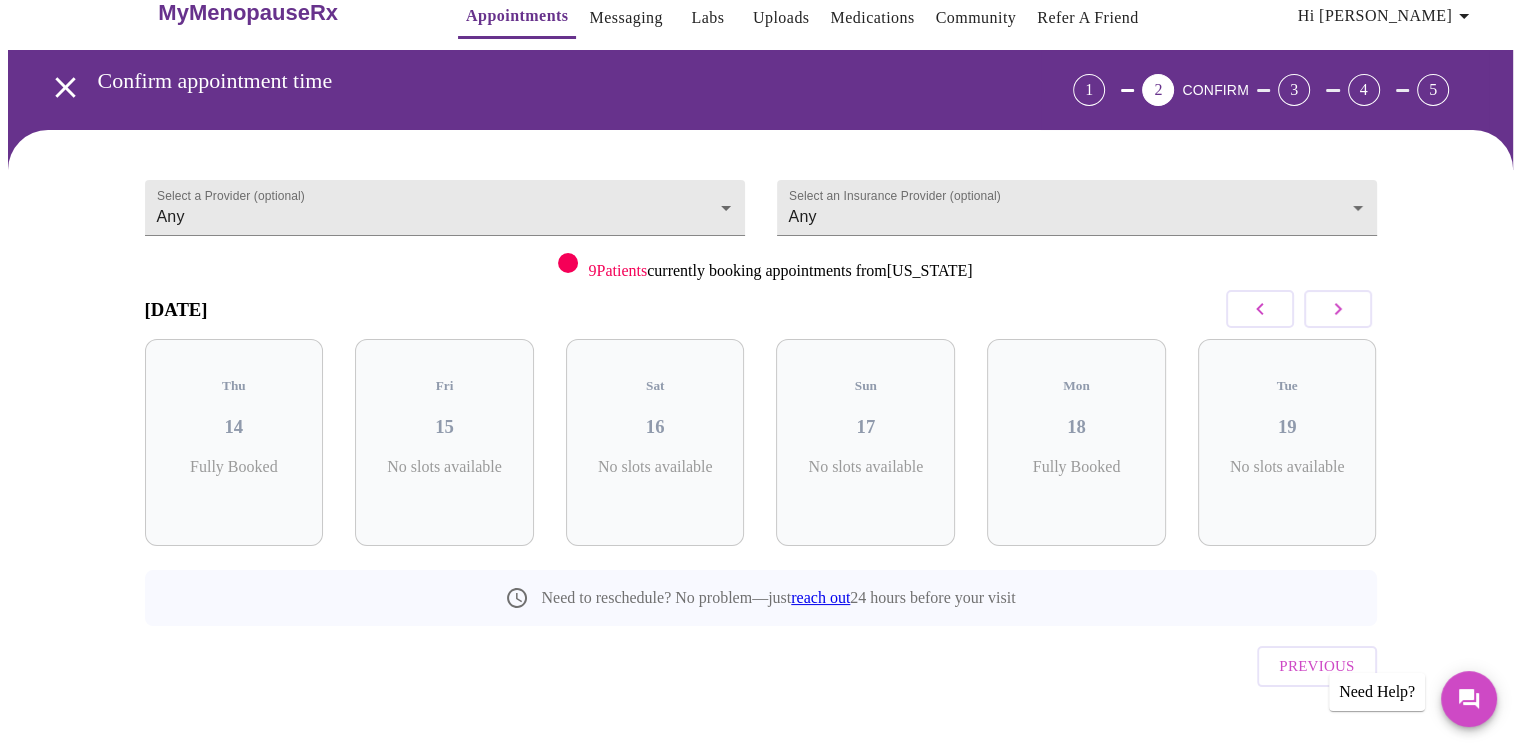 click 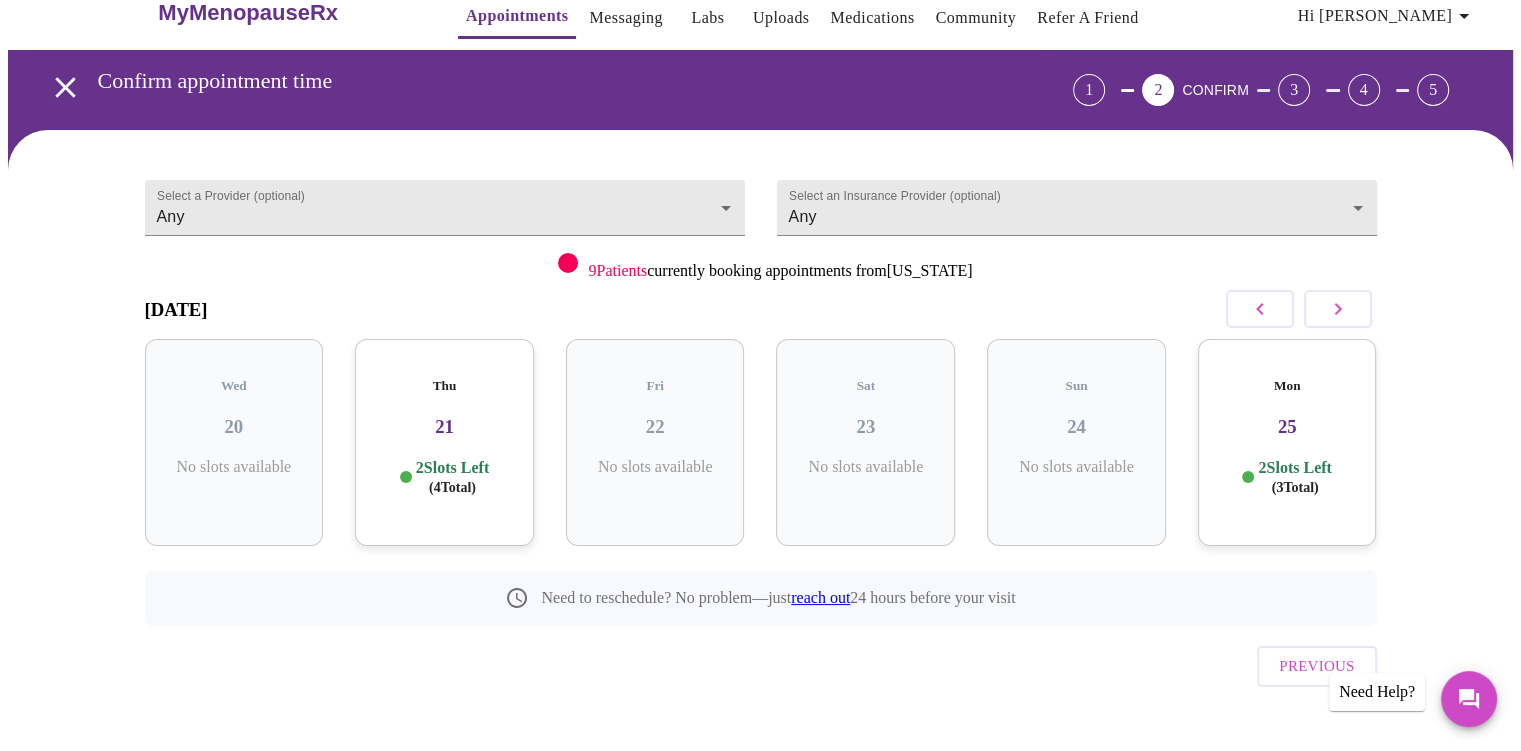 click on "Mon" at bounding box center [1287, 386] 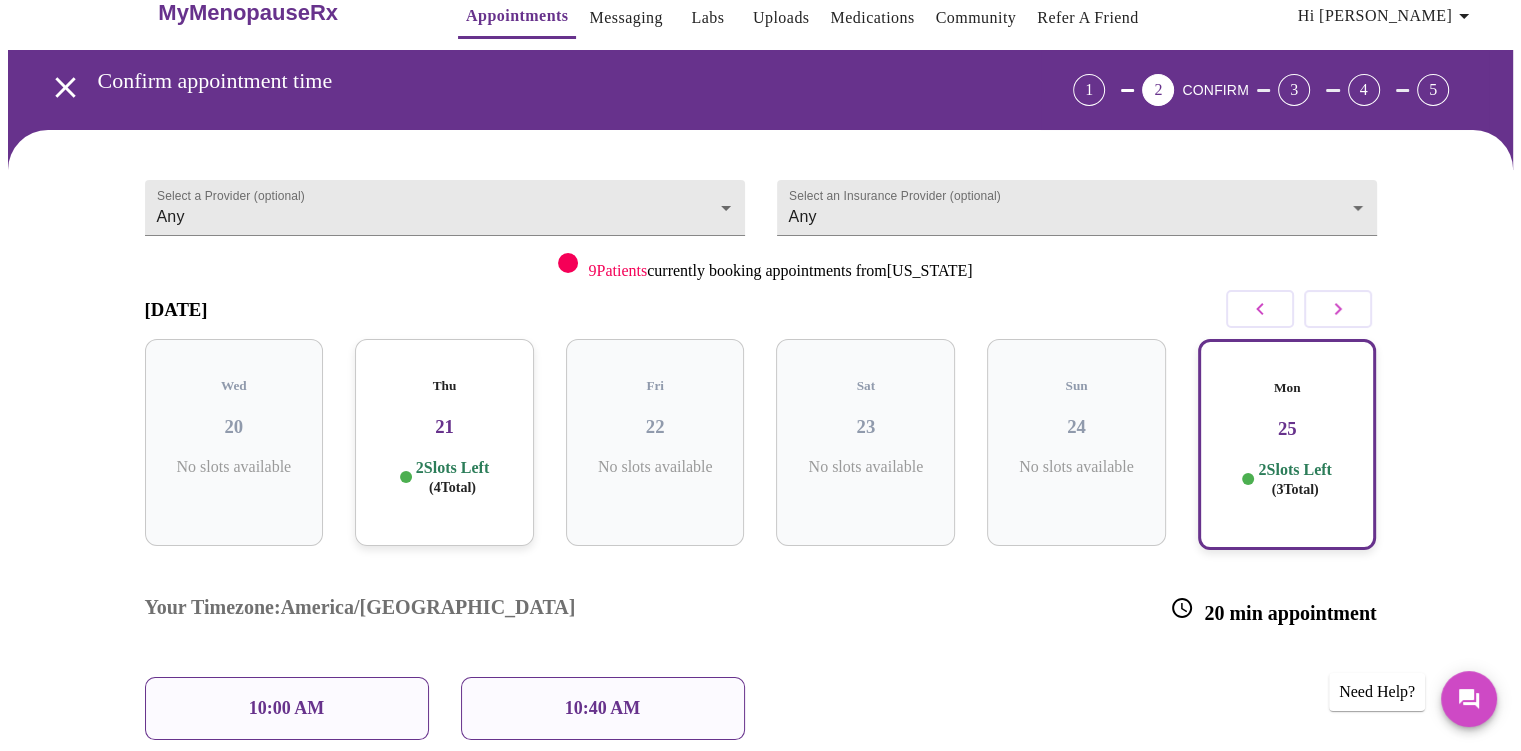 click on "10:00 AM" at bounding box center [287, 708] 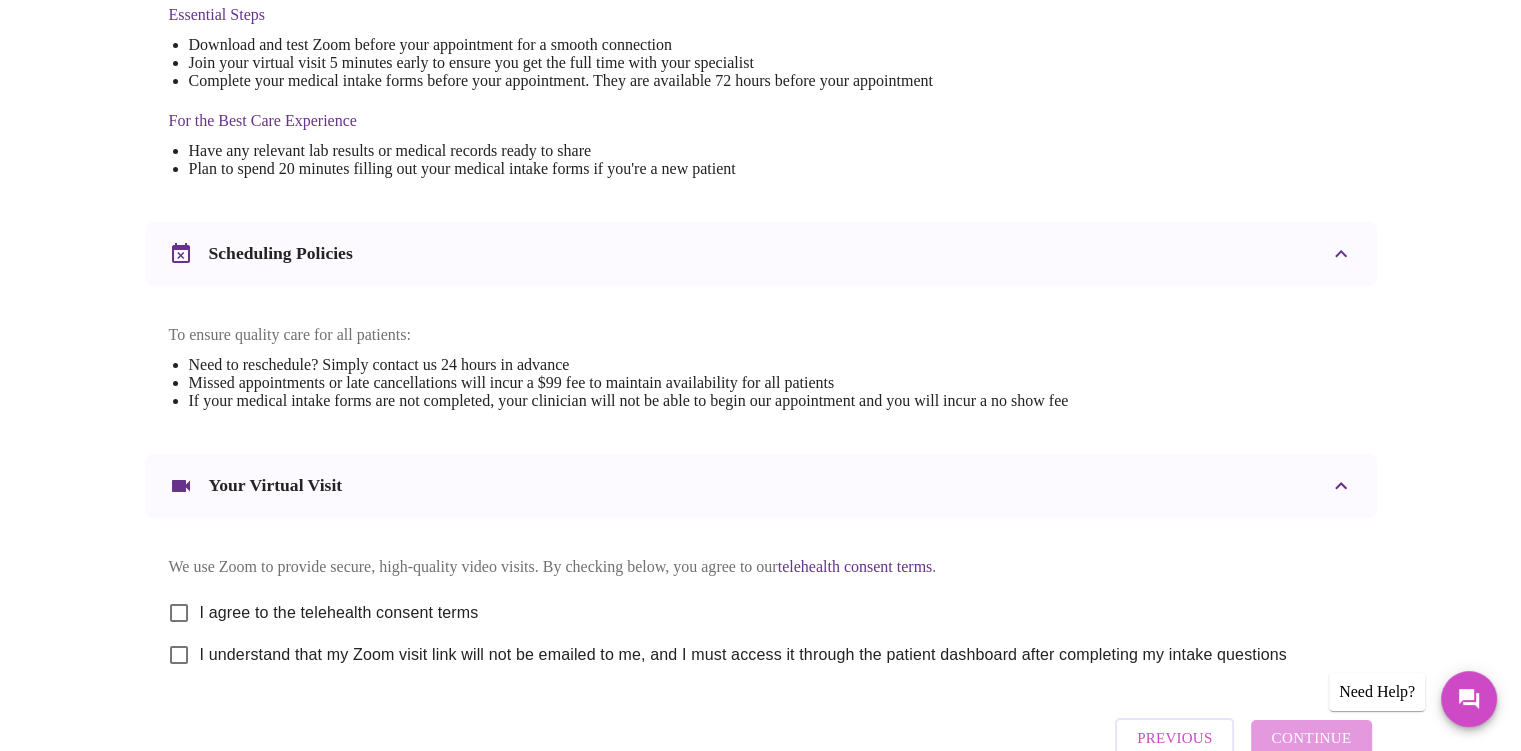 scroll, scrollTop: 600, scrollLeft: 0, axis: vertical 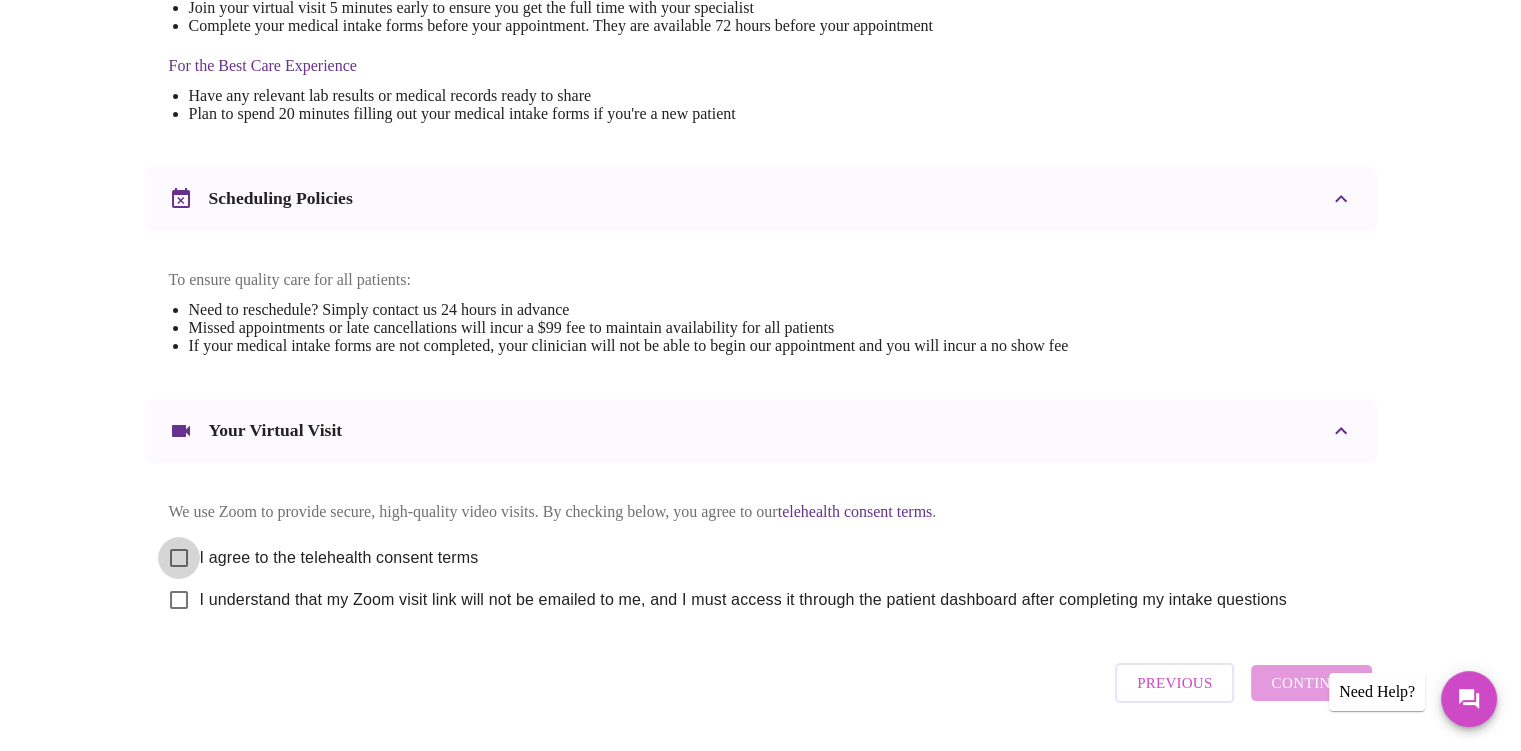 click on "I agree to the telehealth consent terms" at bounding box center (179, 558) 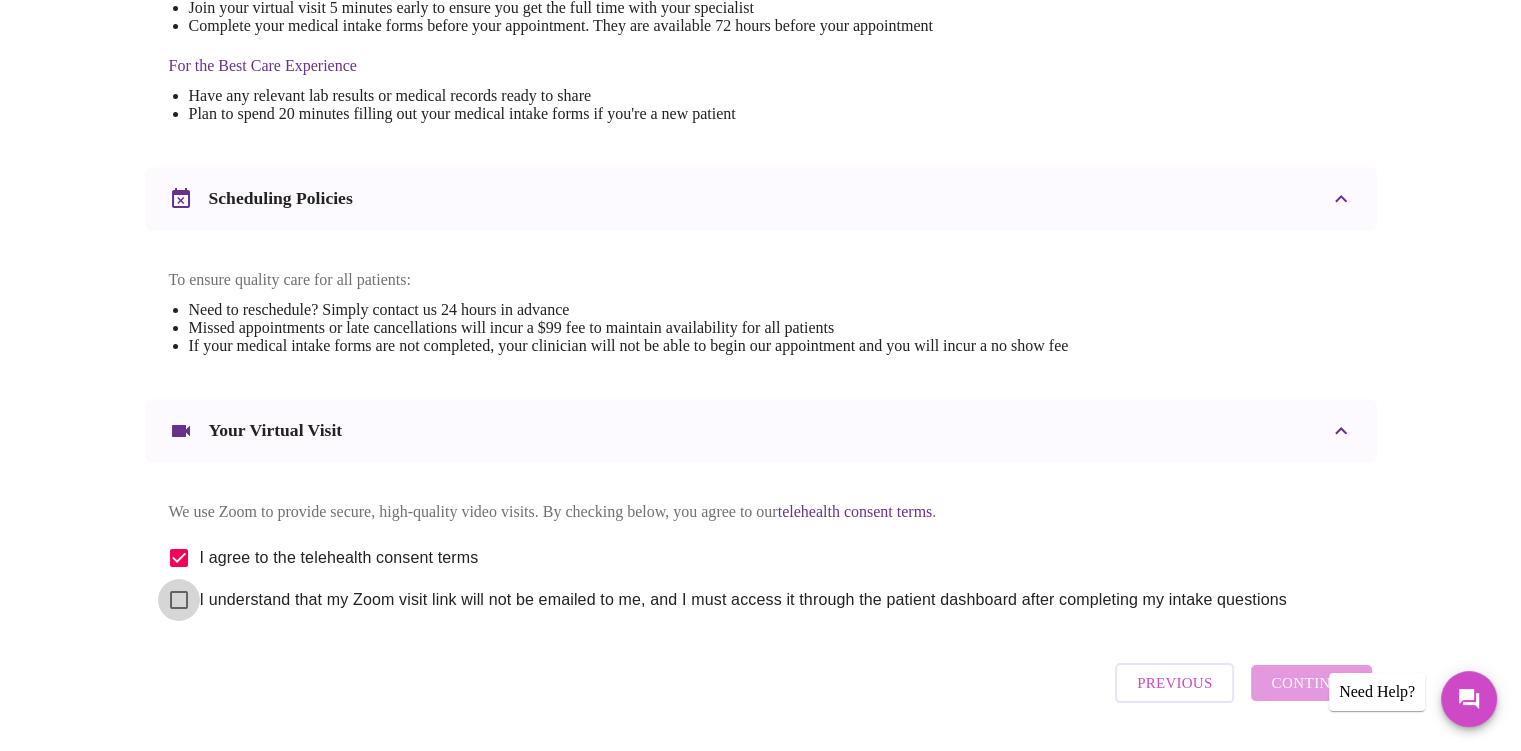 click on "I understand that my Zoom visit link will not be emailed to me, and I must access it through the patient dashboard after completing my intake questions" at bounding box center [179, 600] 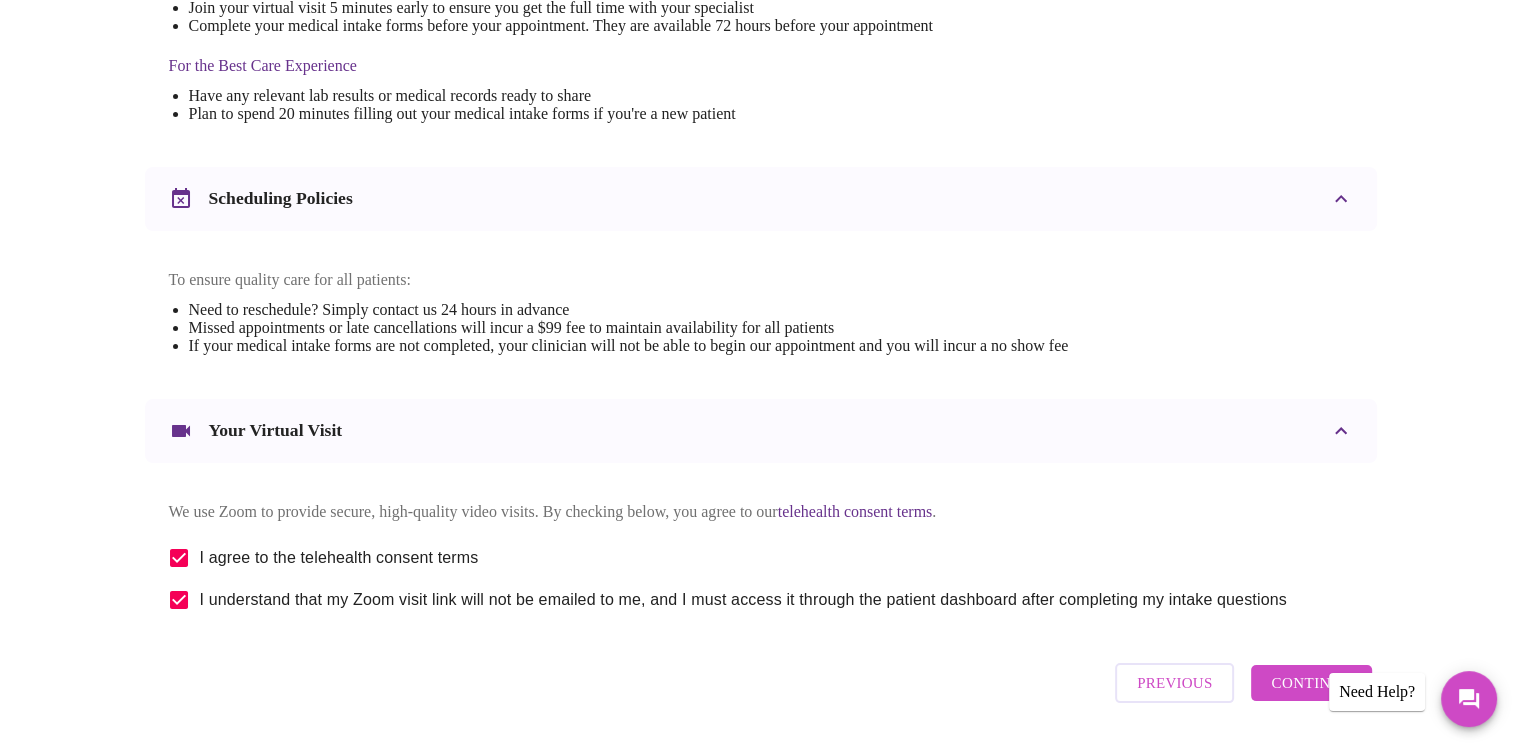click on "Continue" at bounding box center (1311, 683) 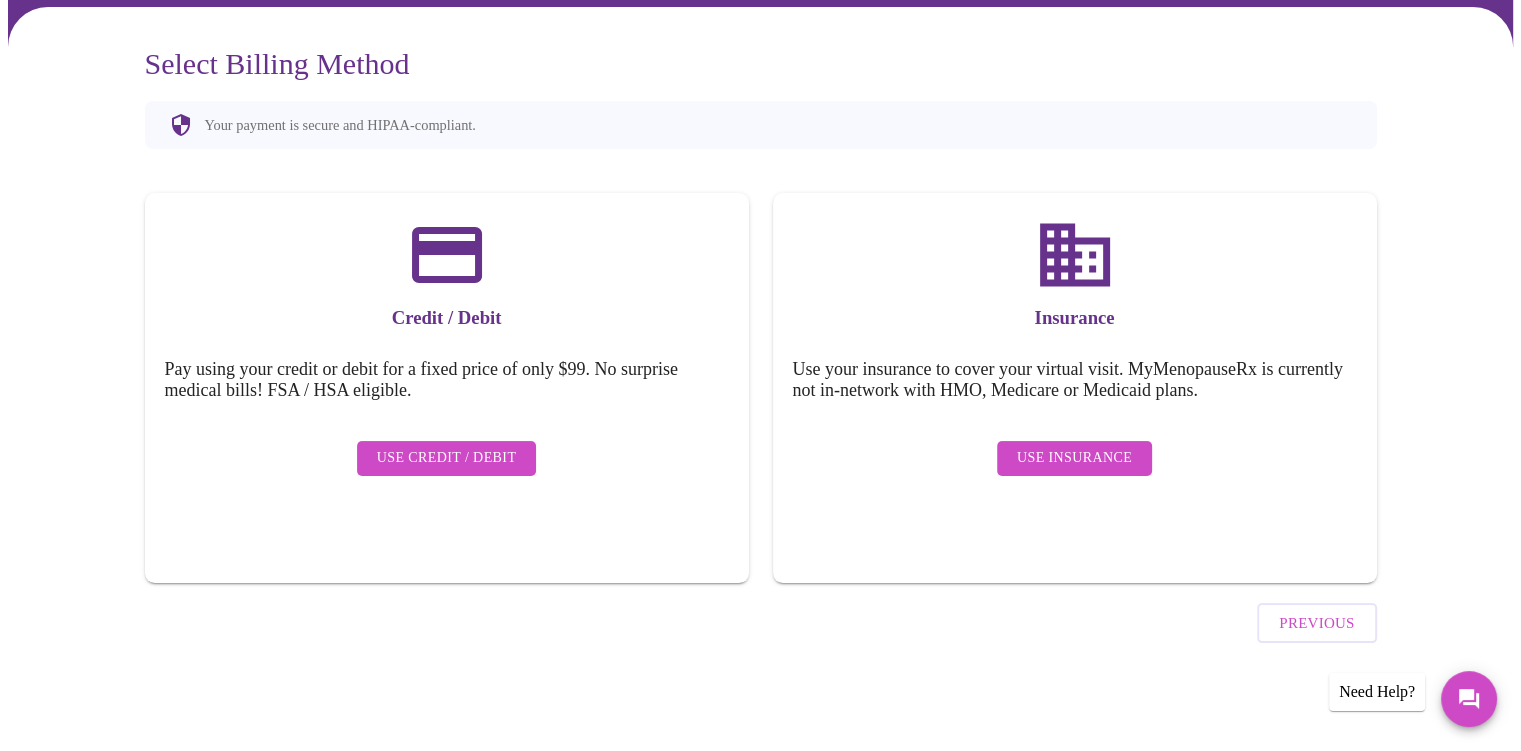 scroll, scrollTop: 99, scrollLeft: 0, axis: vertical 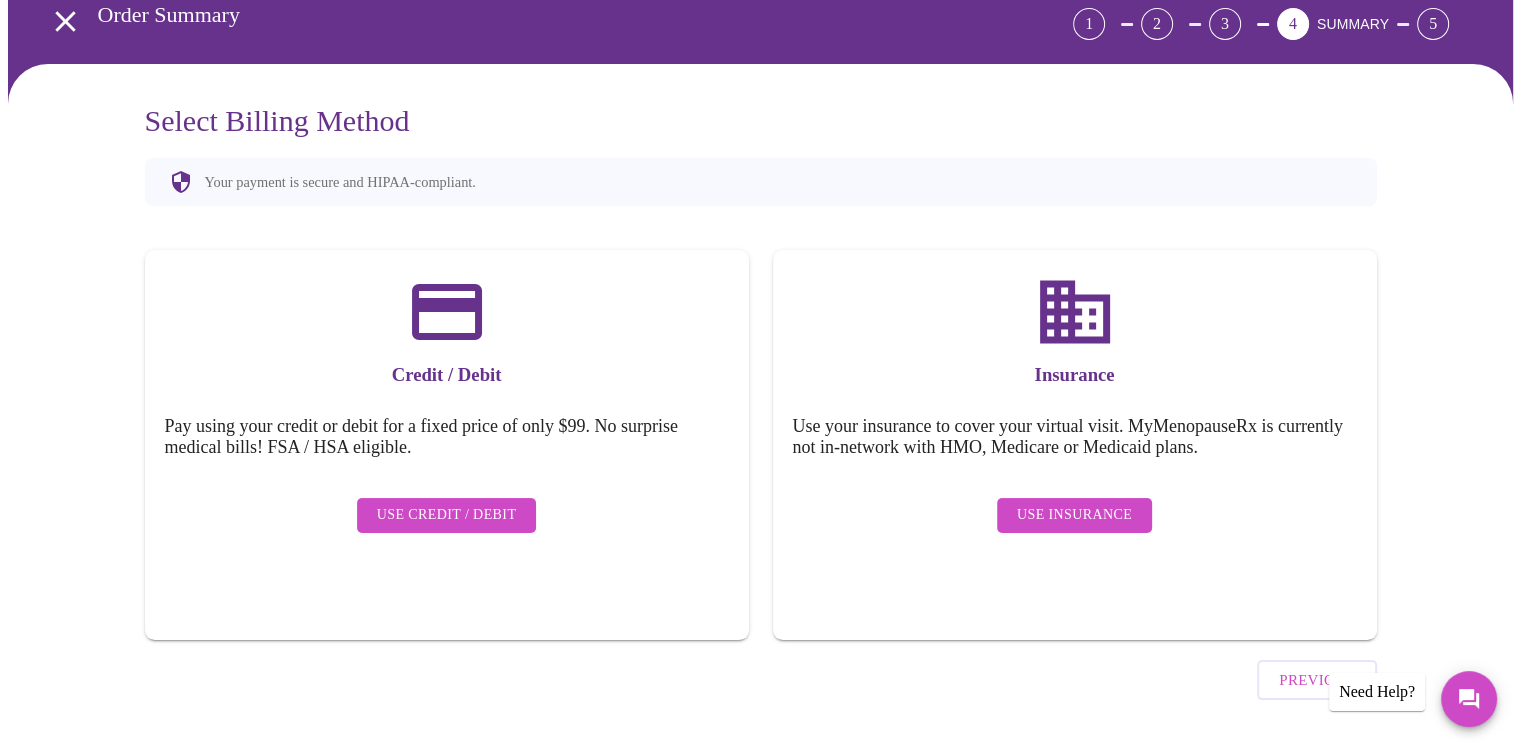 click on "Use Insurance" at bounding box center (1074, 515) 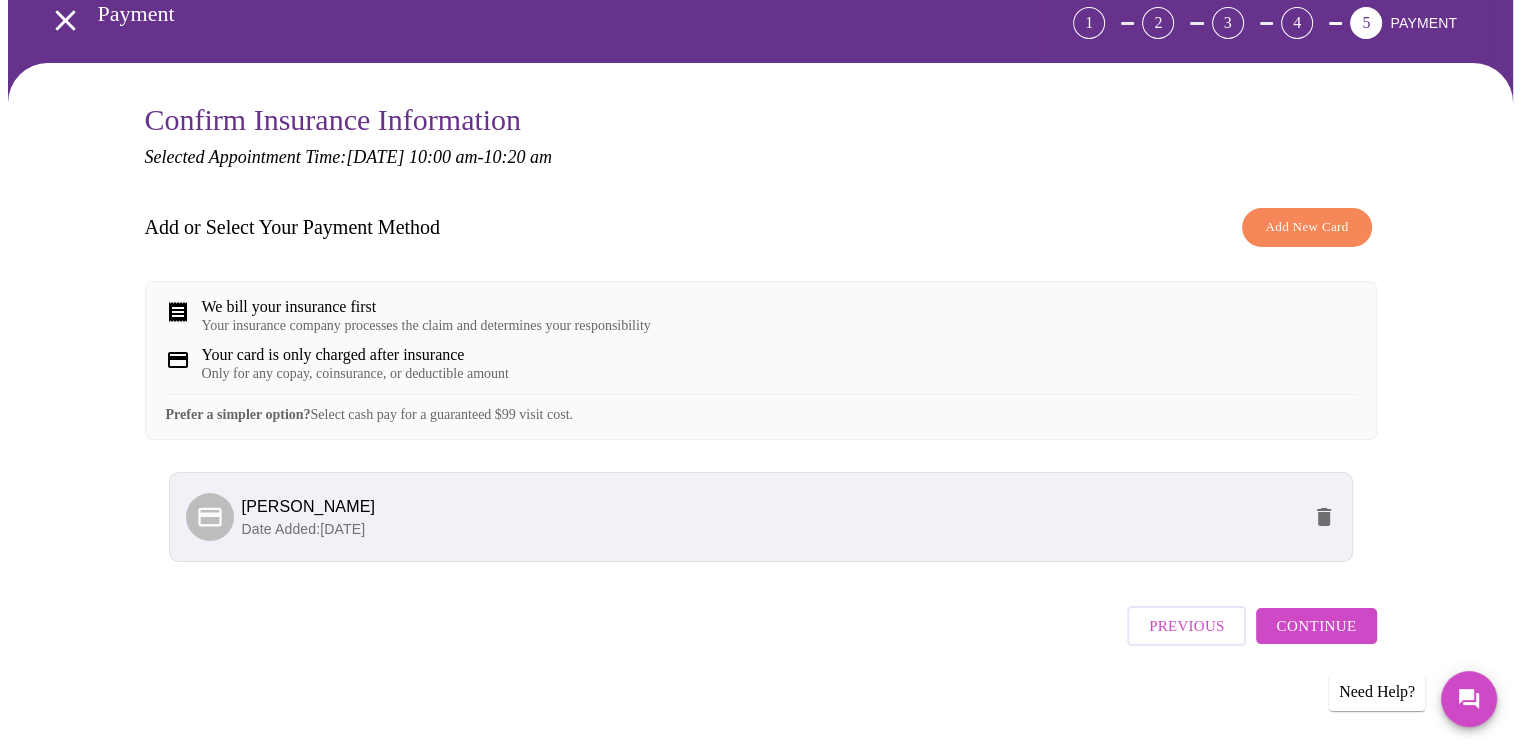 scroll, scrollTop: 116, scrollLeft: 0, axis: vertical 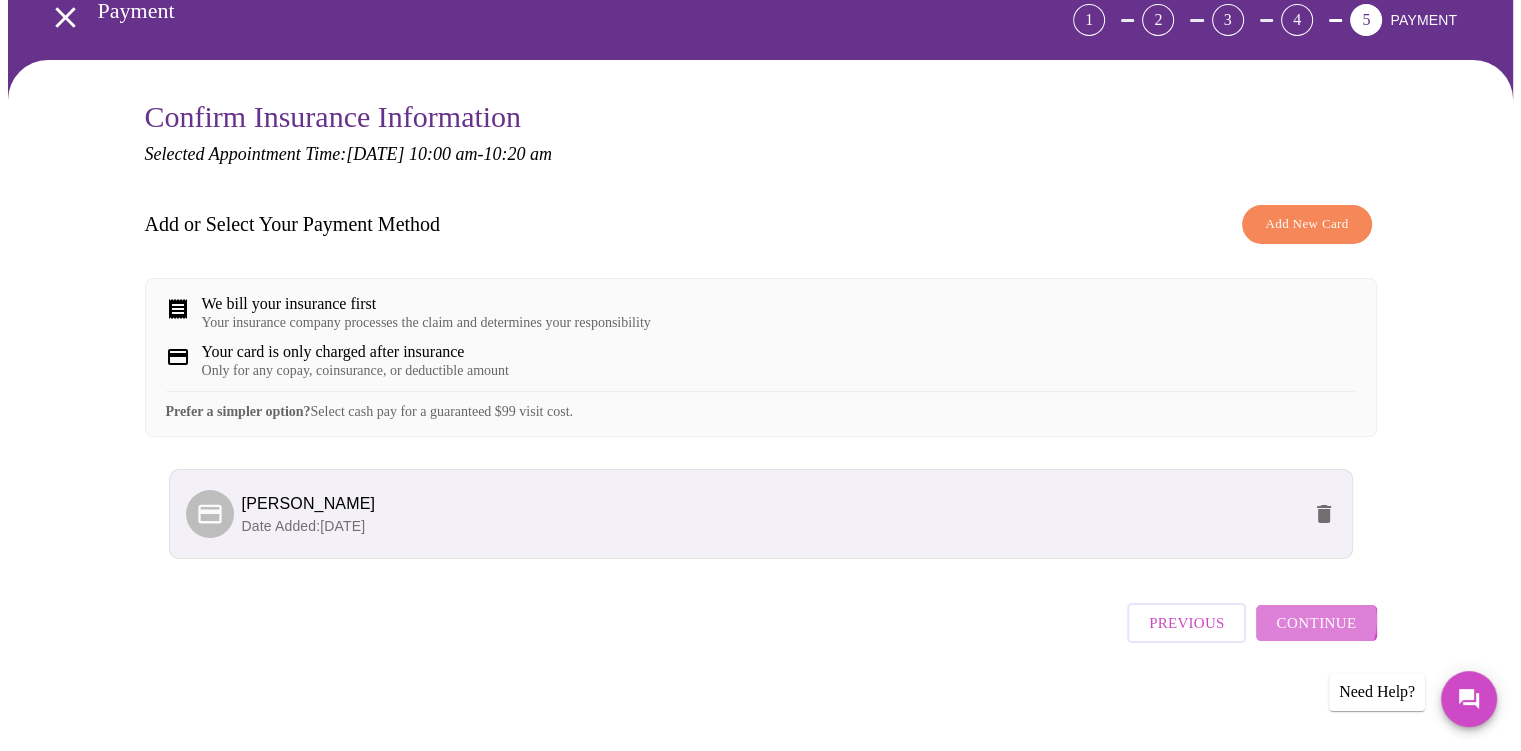 click on "Continue" at bounding box center [1316, 623] 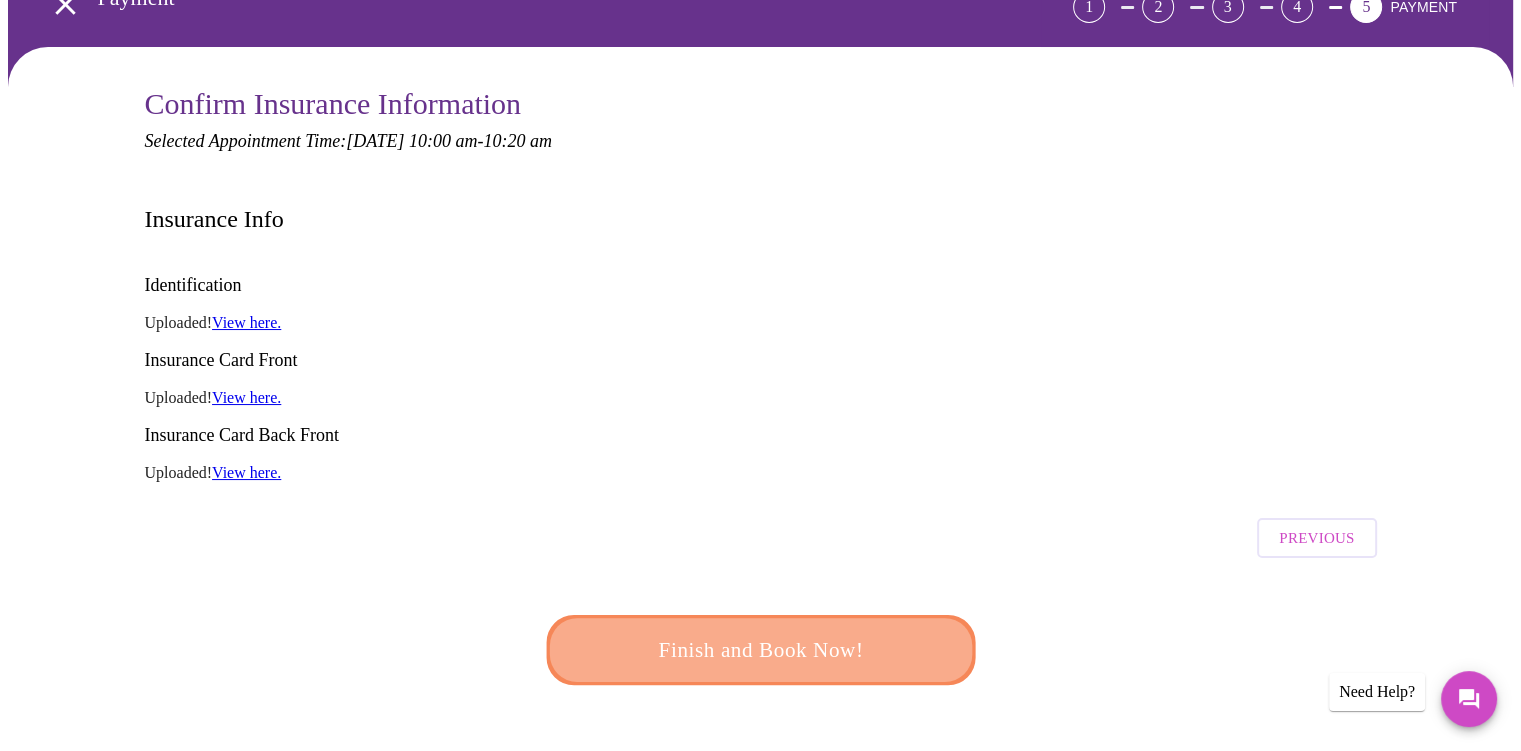 click on "Finish and Book Now!" at bounding box center [760, 650] 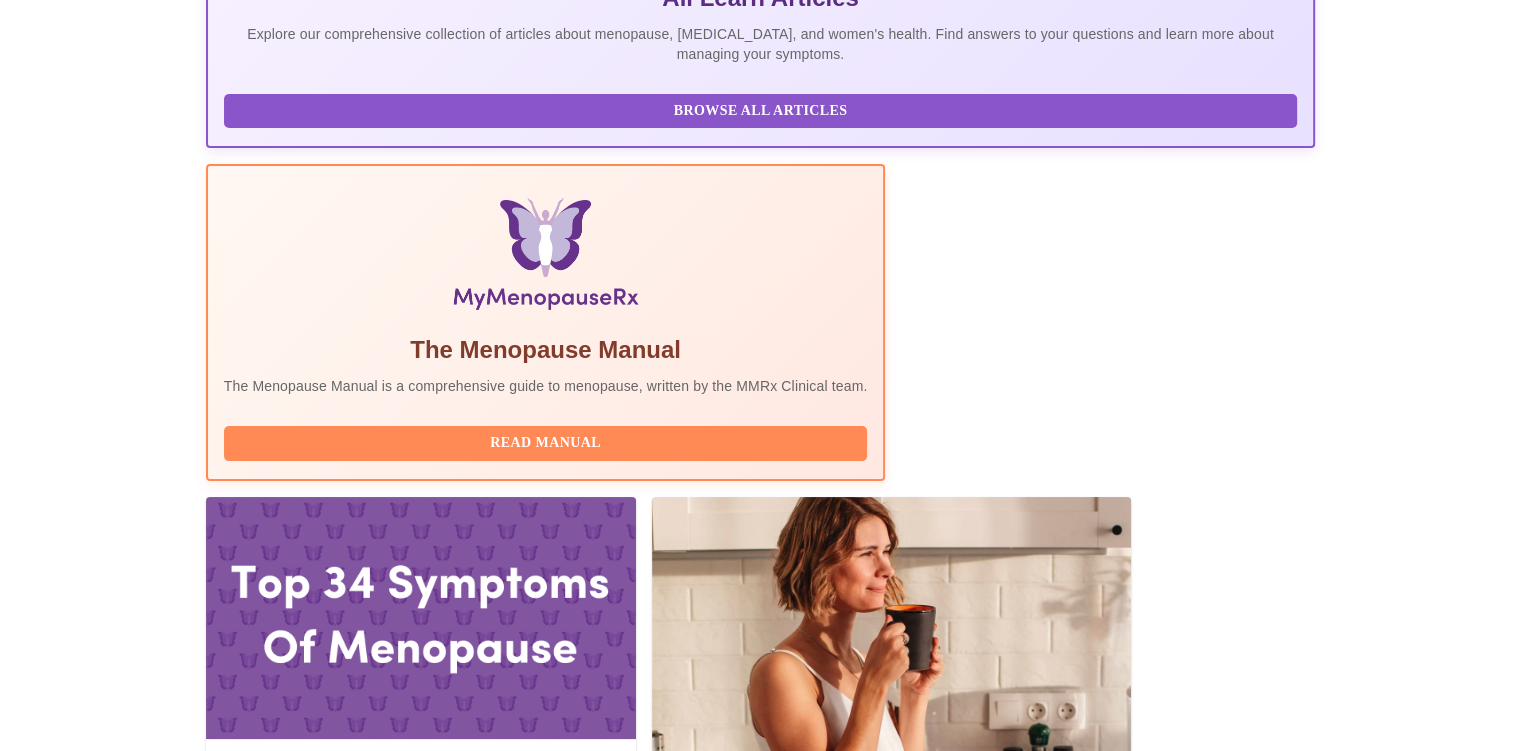 scroll, scrollTop: 400, scrollLeft: 0, axis: vertical 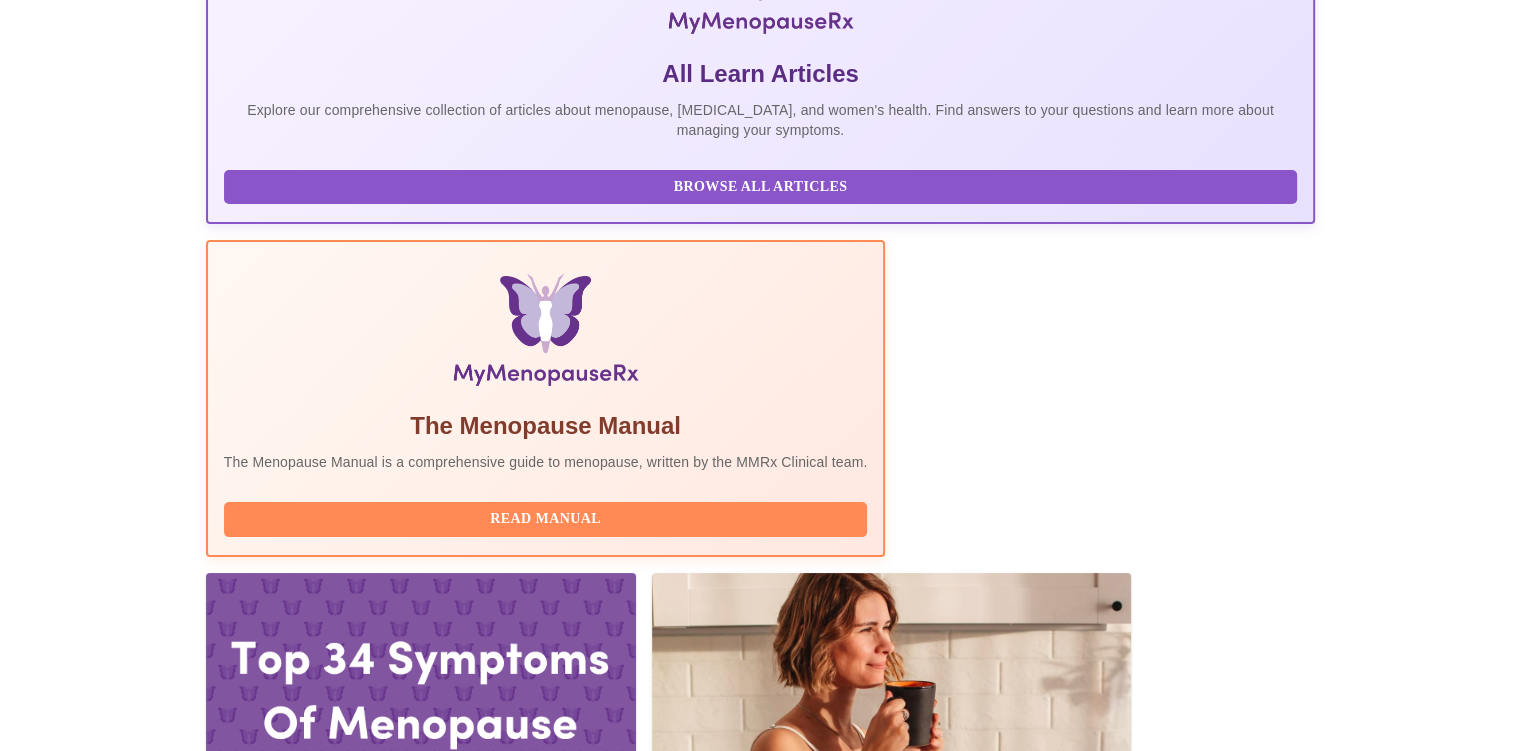drag, startPoint x: 302, startPoint y: 373, endPoint x: 963, endPoint y: 417, distance: 662.4628 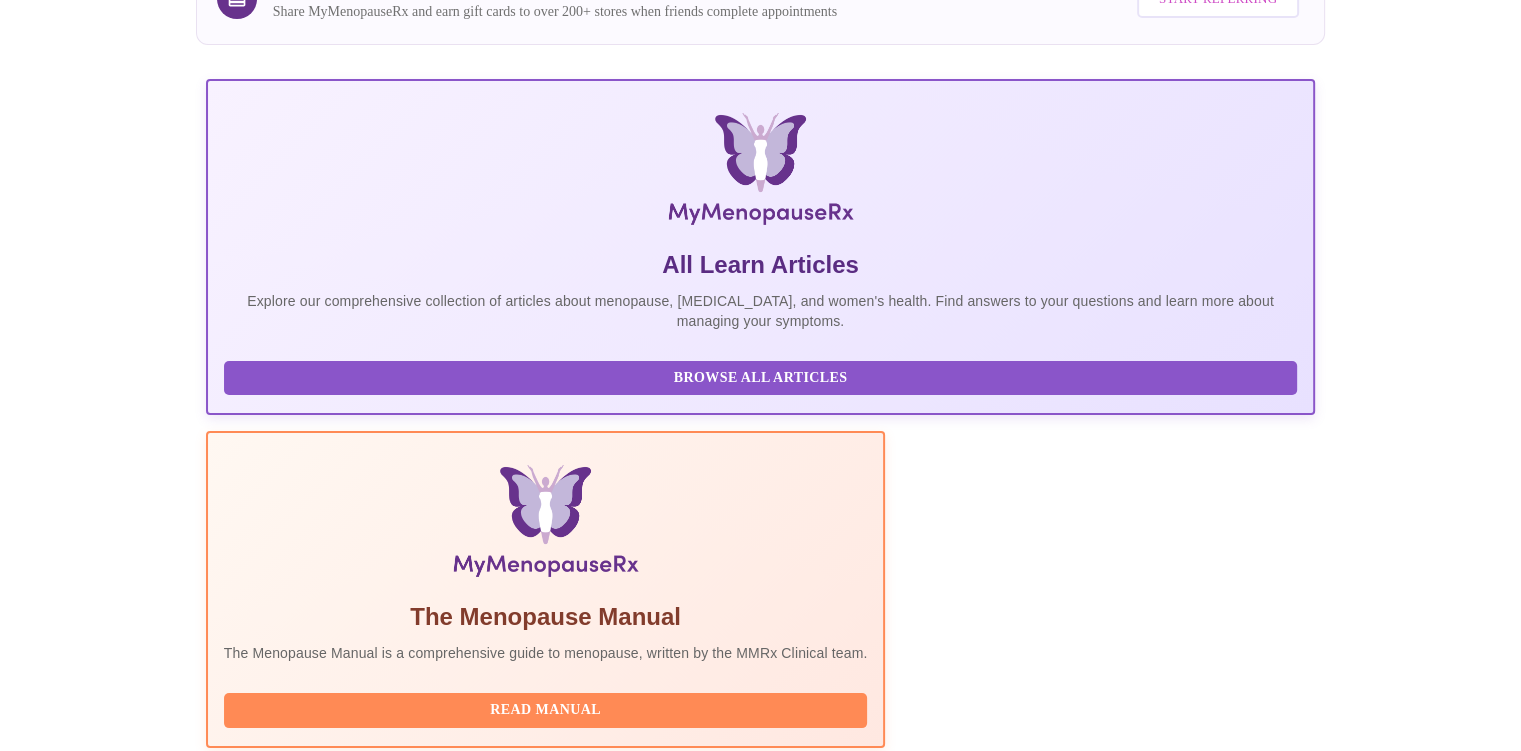 scroll, scrollTop: 0, scrollLeft: 0, axis: both 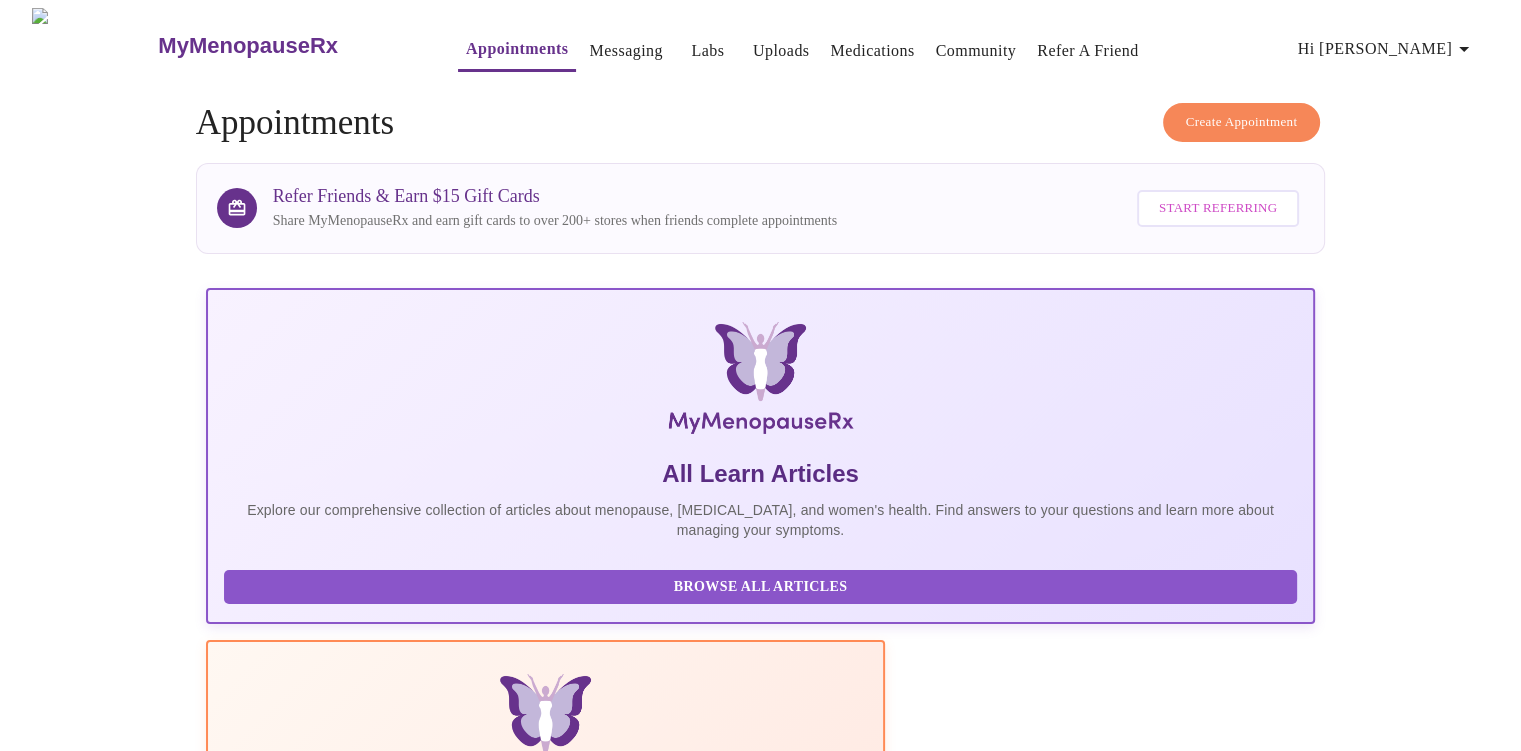 click on "Labs" at bounding box center [707, 51] 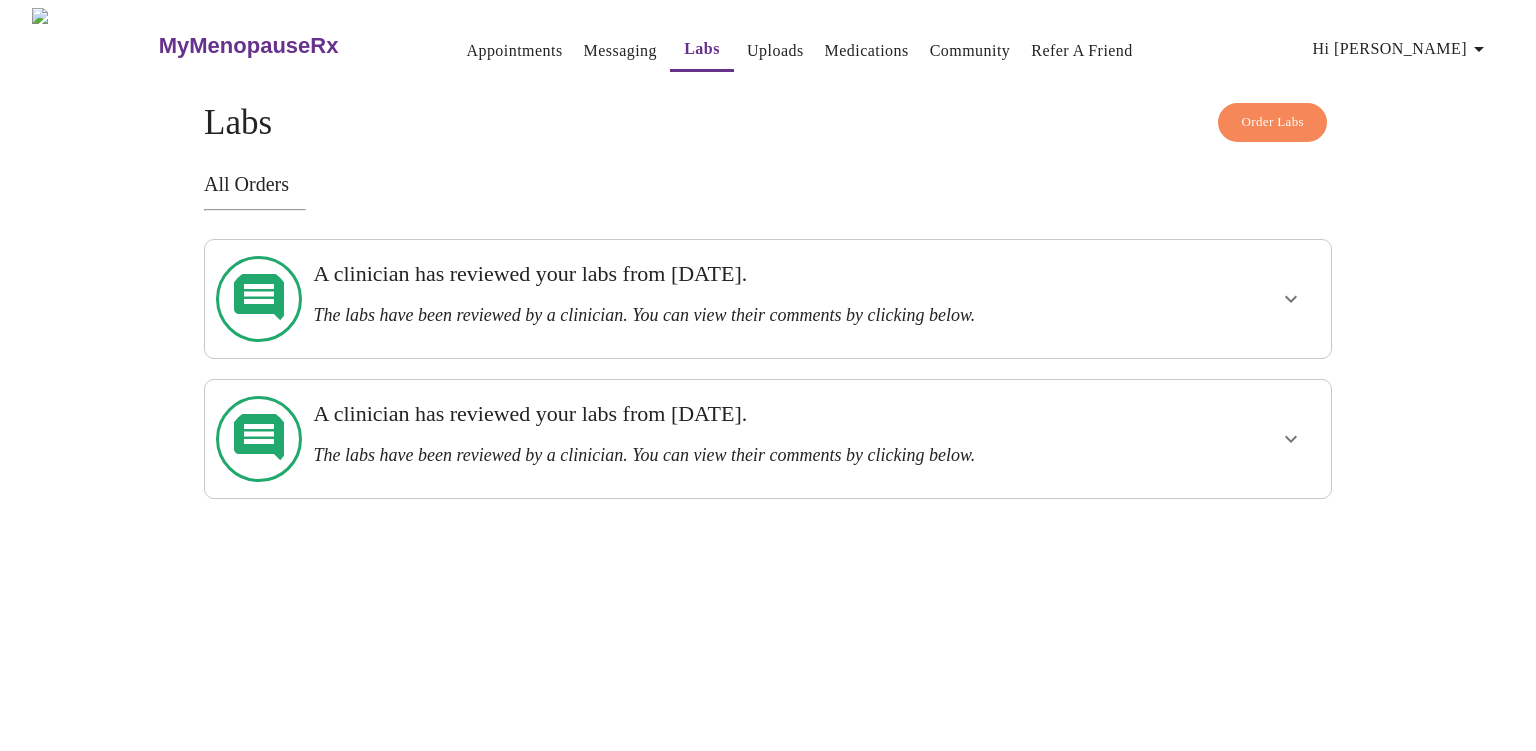 click on "Medications" at bounding box center [867, 51] 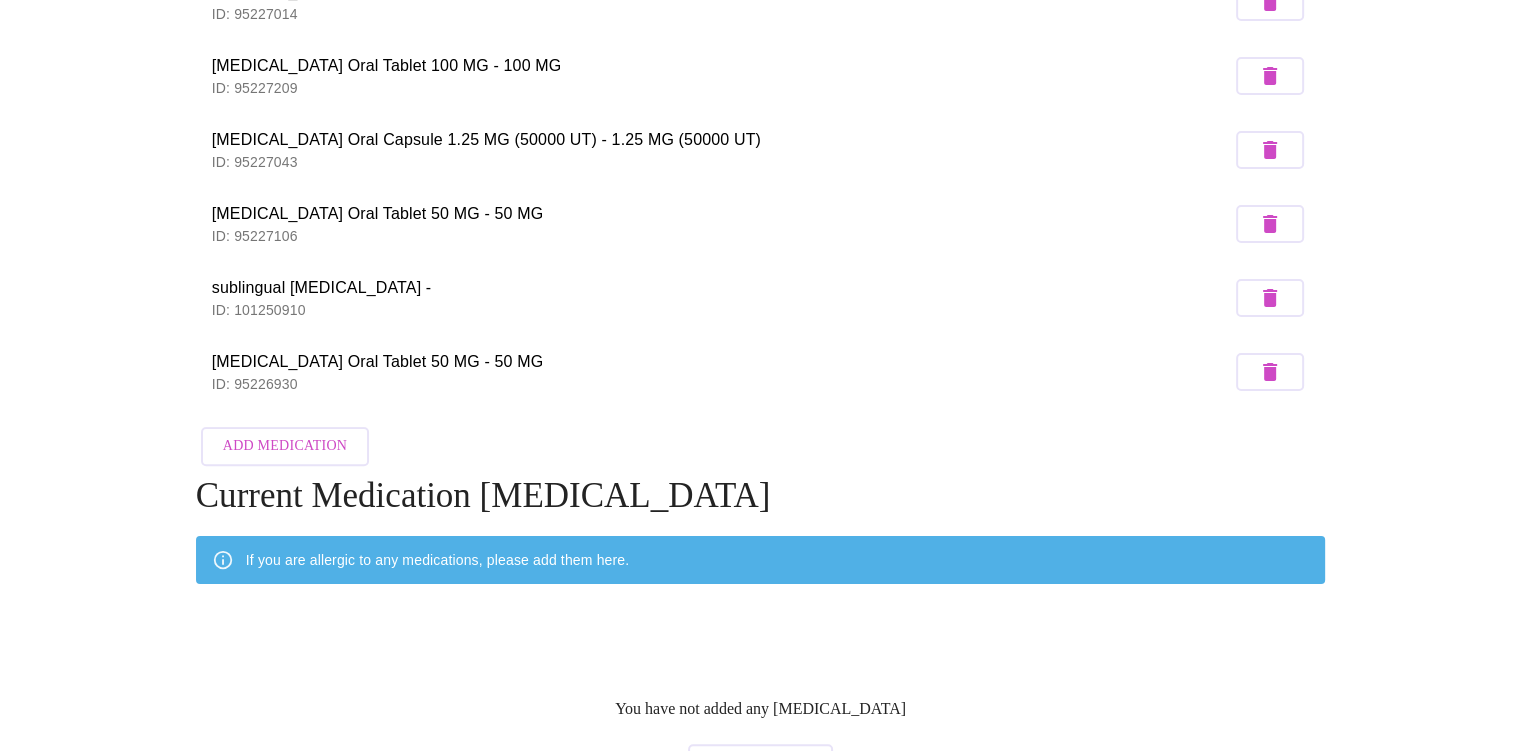 scroll, scrollTop: 536, scrollLeft: 0, axis: vertical 